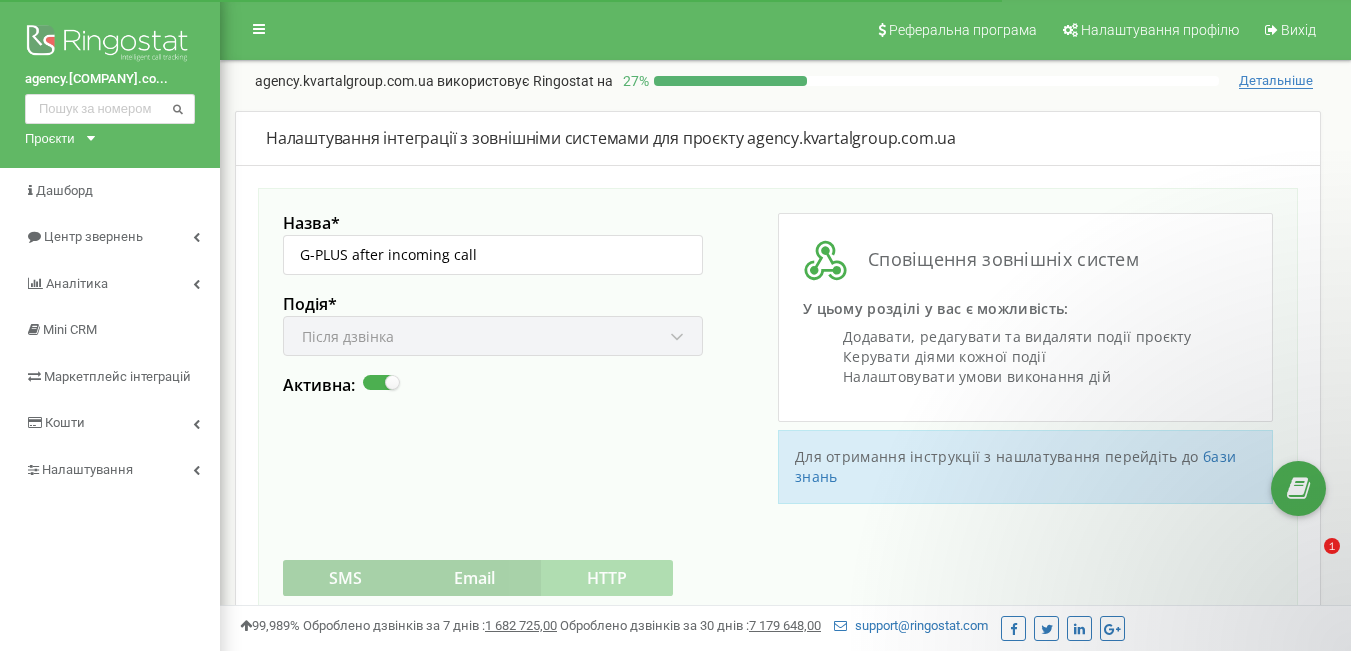 scroll, scrollTop: 300, scrollLeft: 0, axis: vertical 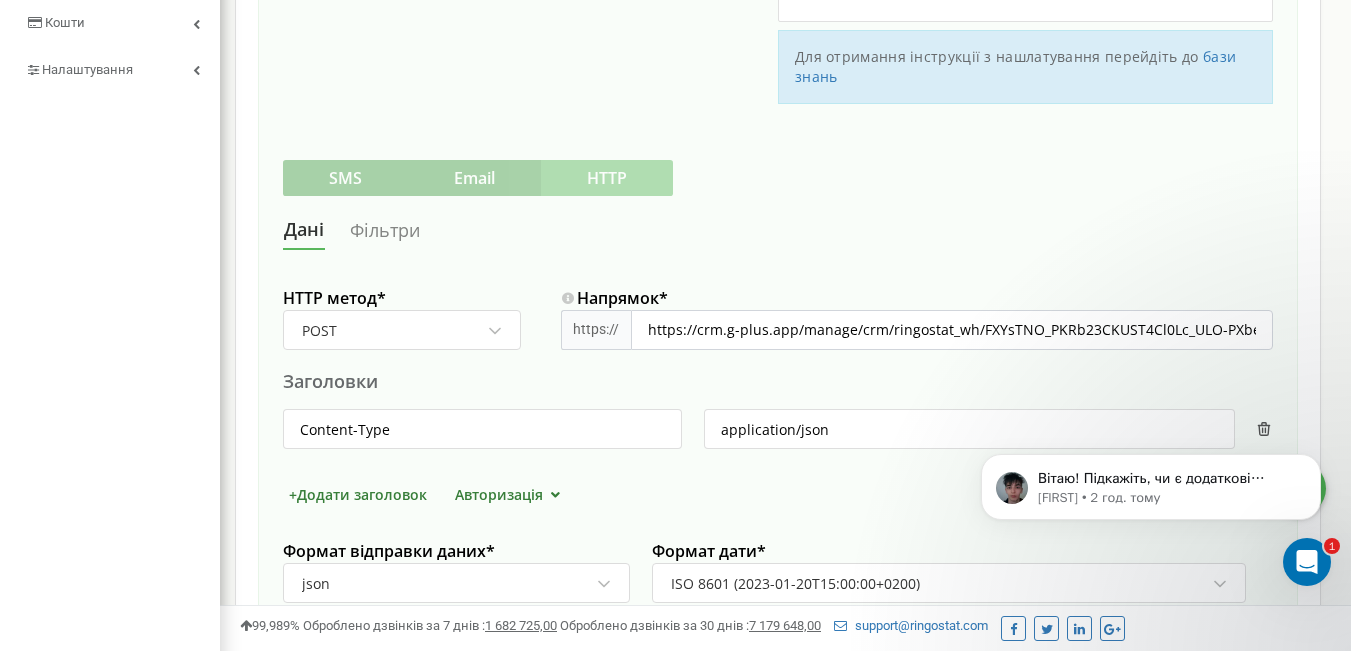 click on "Фільтри" at bounding box center [385, 230] 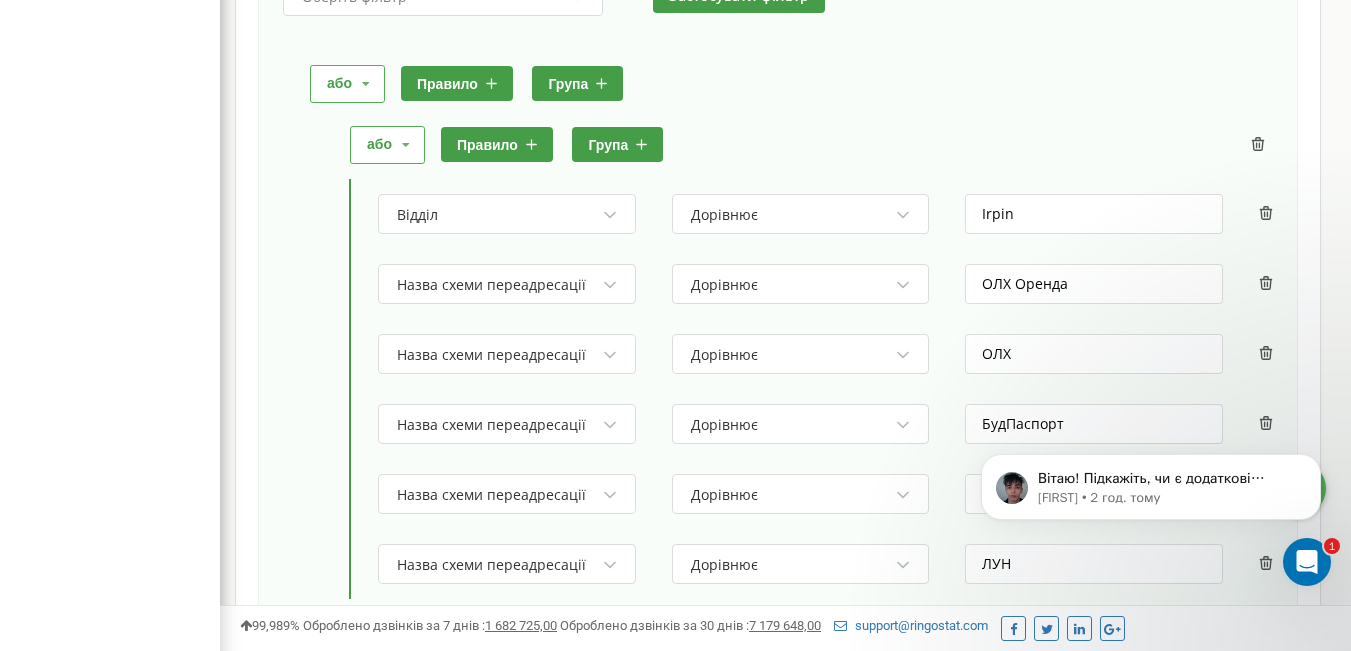 scroll, scrollTop: 700, scrollLeft: 0, axis: vertical 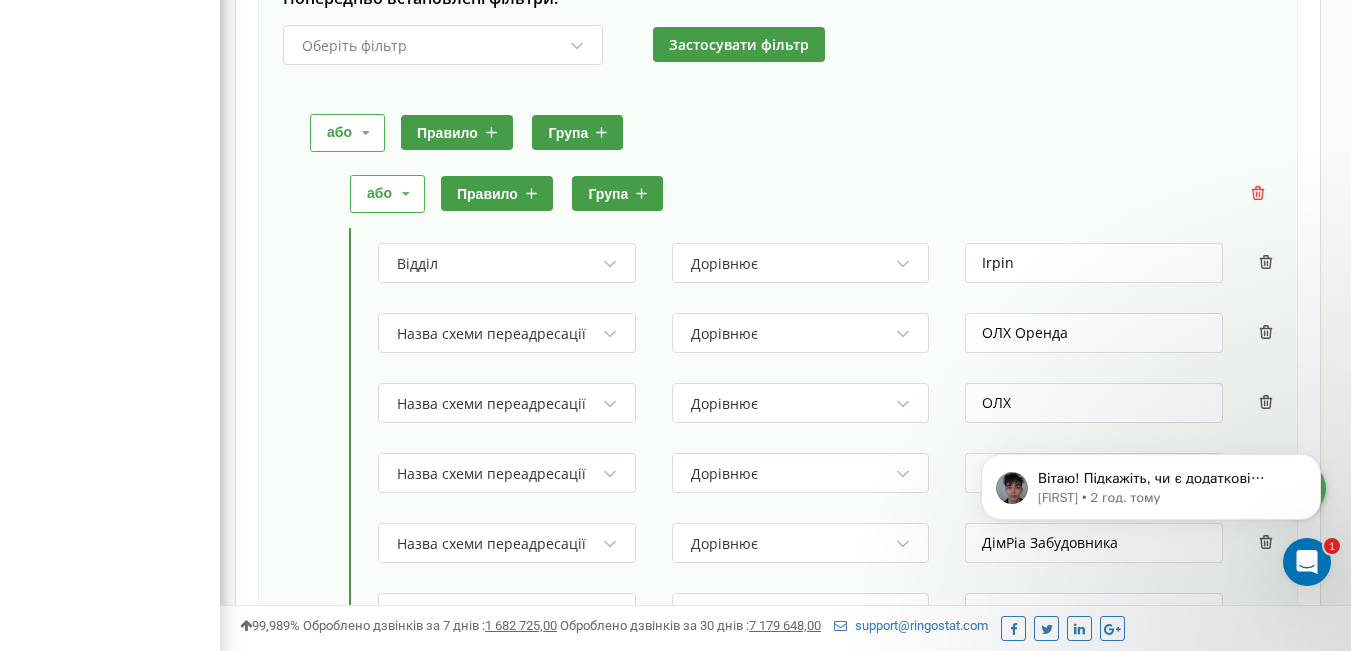 click 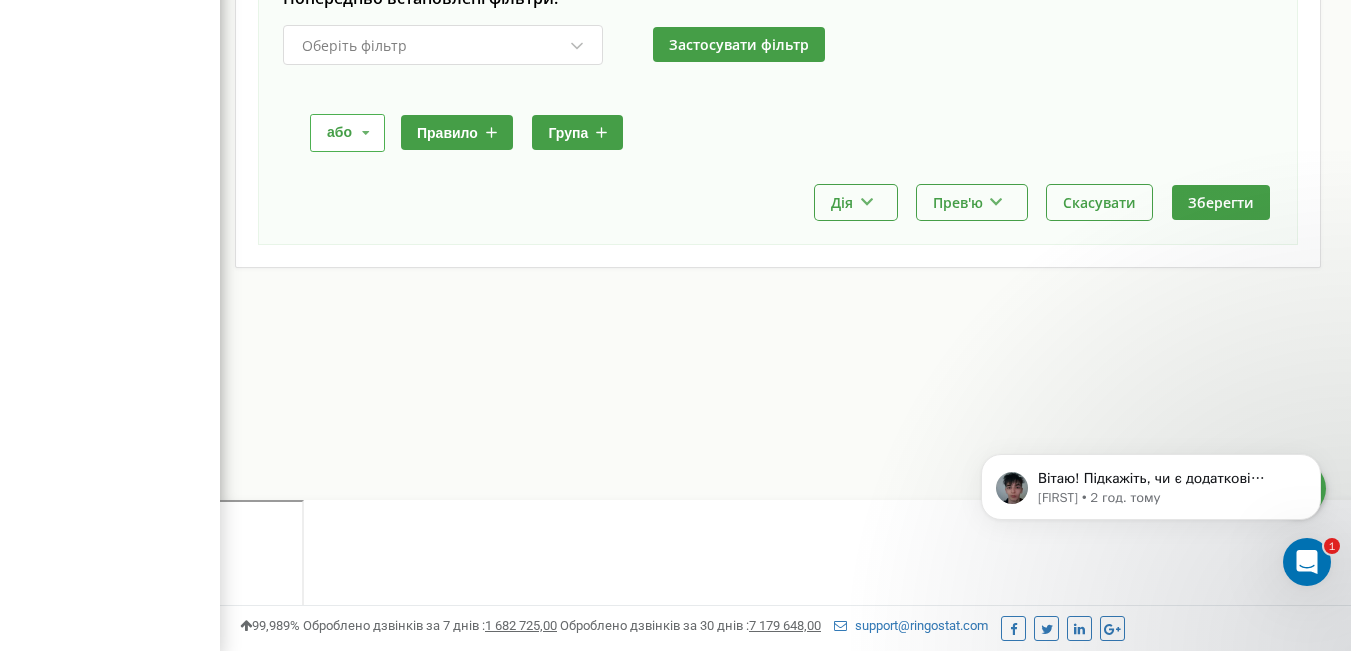 scroll, scrollTop: 549, scrollLeft: 0, axis: vertical 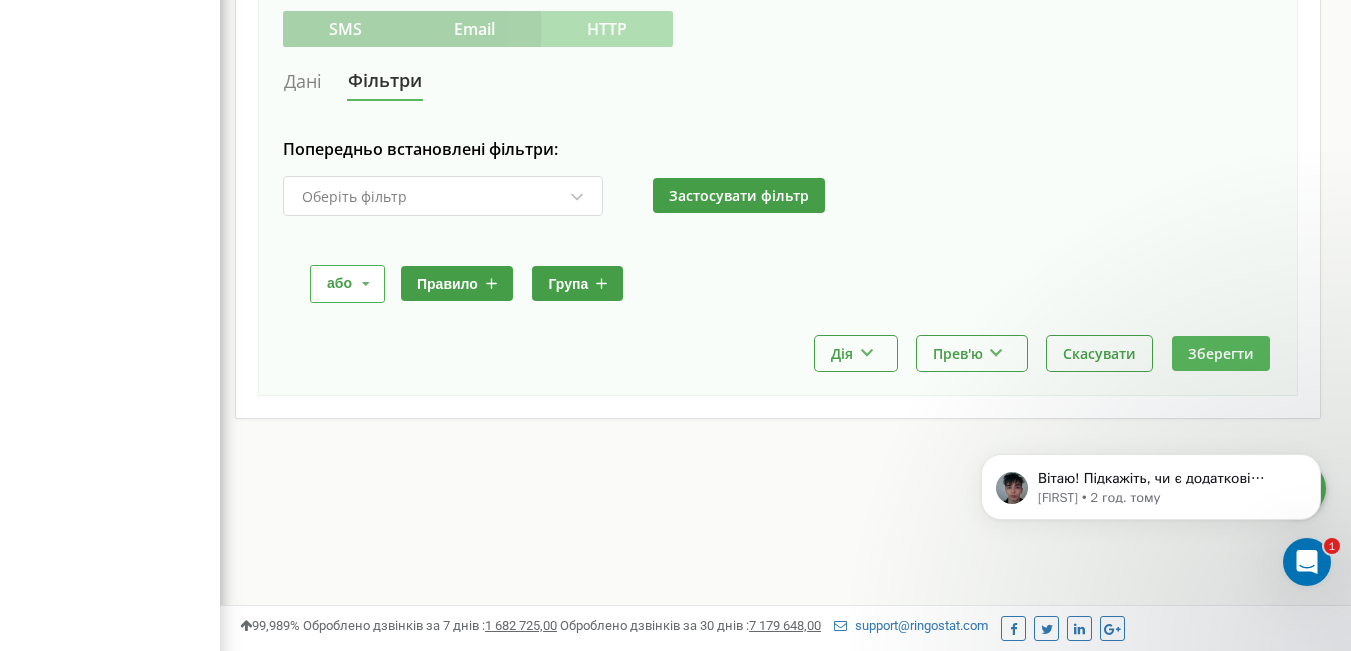 click on "Зберегти" at bounding box center [1221, 353] 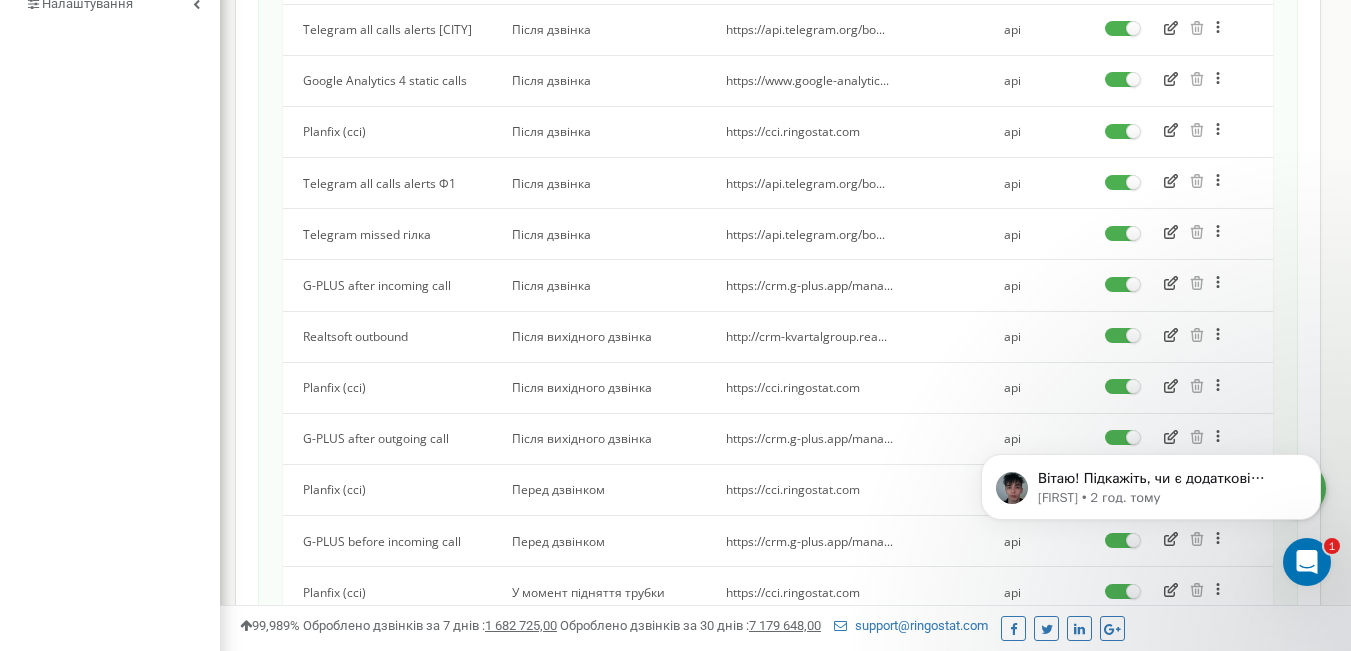 scroll, scrollTop: 500, scrollLeft: 0, axis: vertical 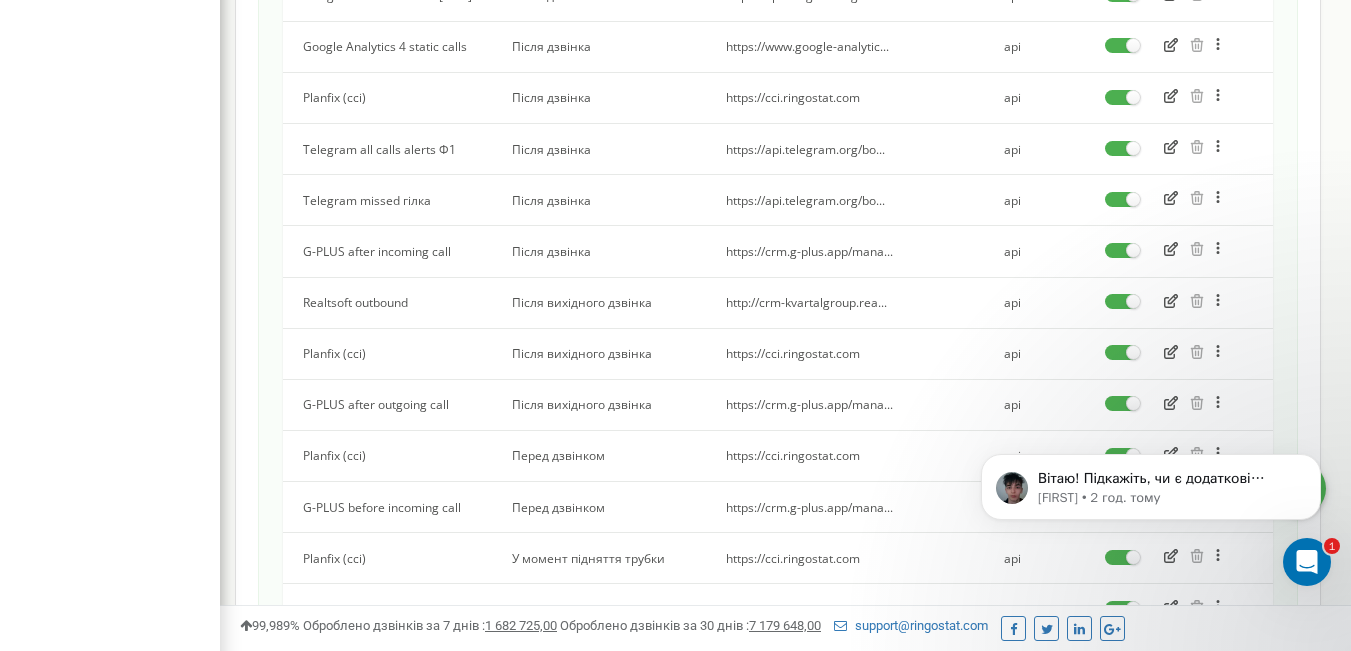 click 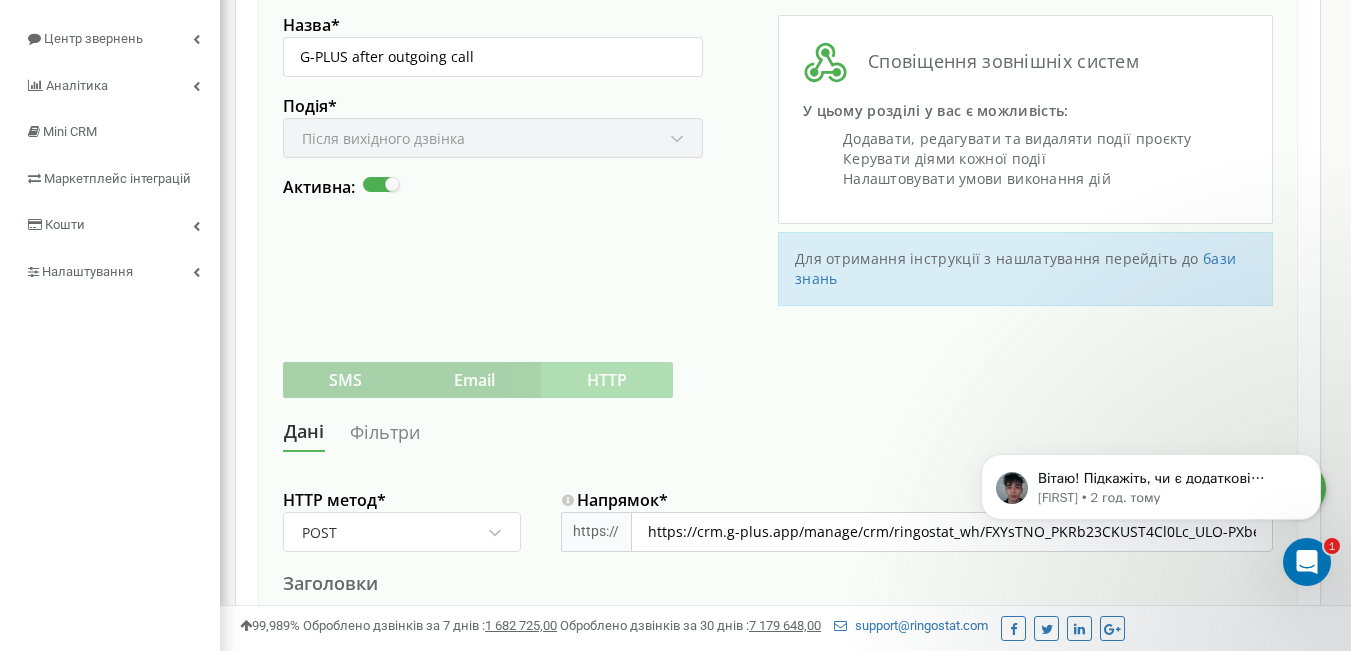 scroll, scrollTop: 200, scrollLeft: 0, axis: vertical 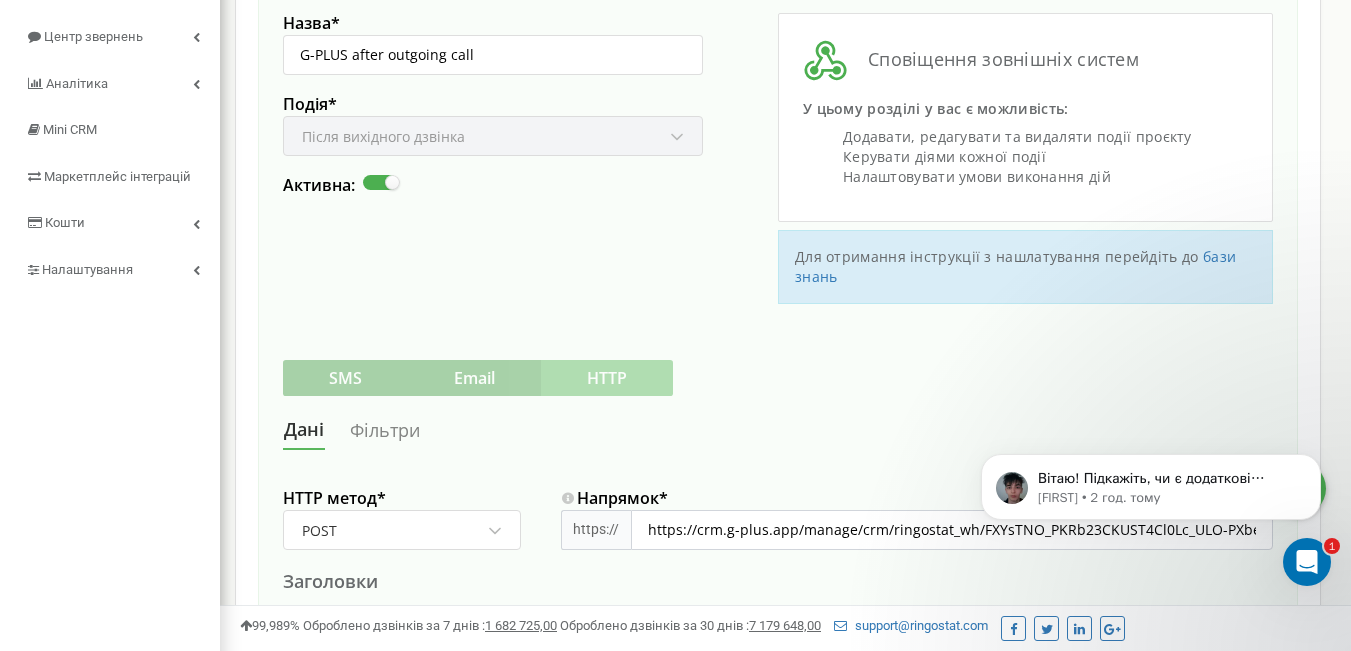 click on "Фільтри" at bounding box center [385, 430] 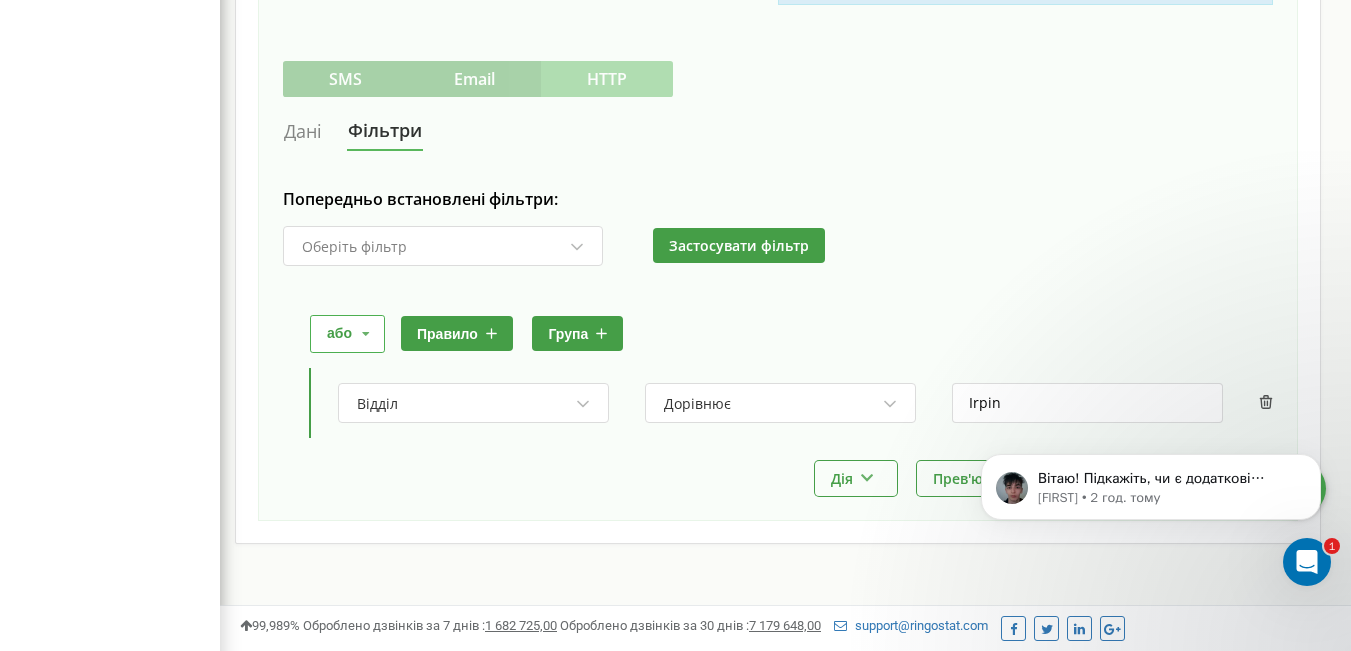 scroll, scrollTop: 549, scrollLeft: 0, axis: vertical 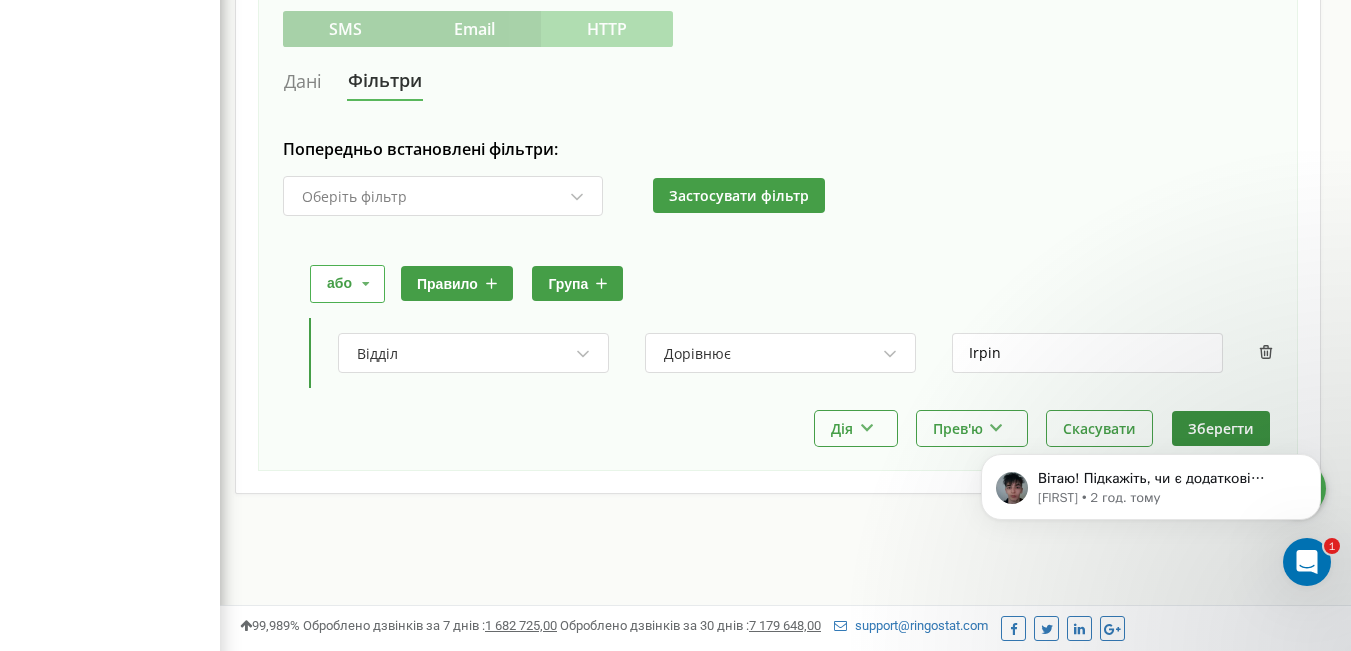 click 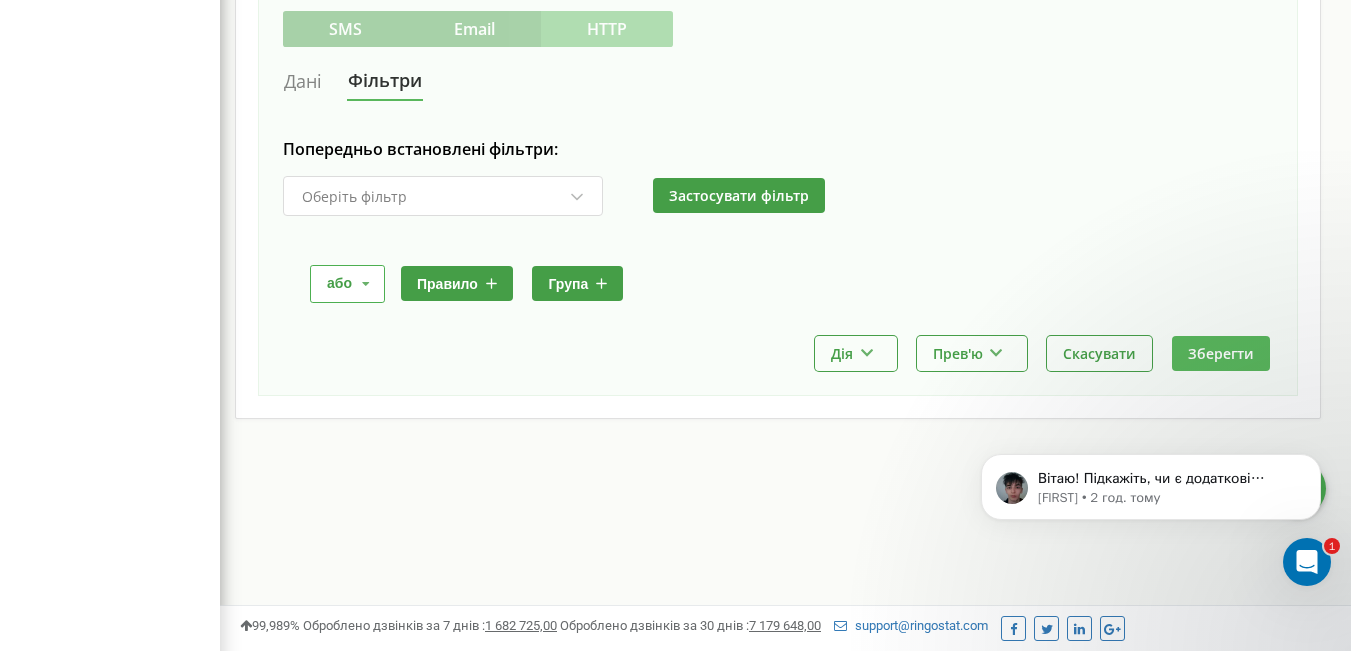 click on "Зберегти" at bounding box center [1221, 353] 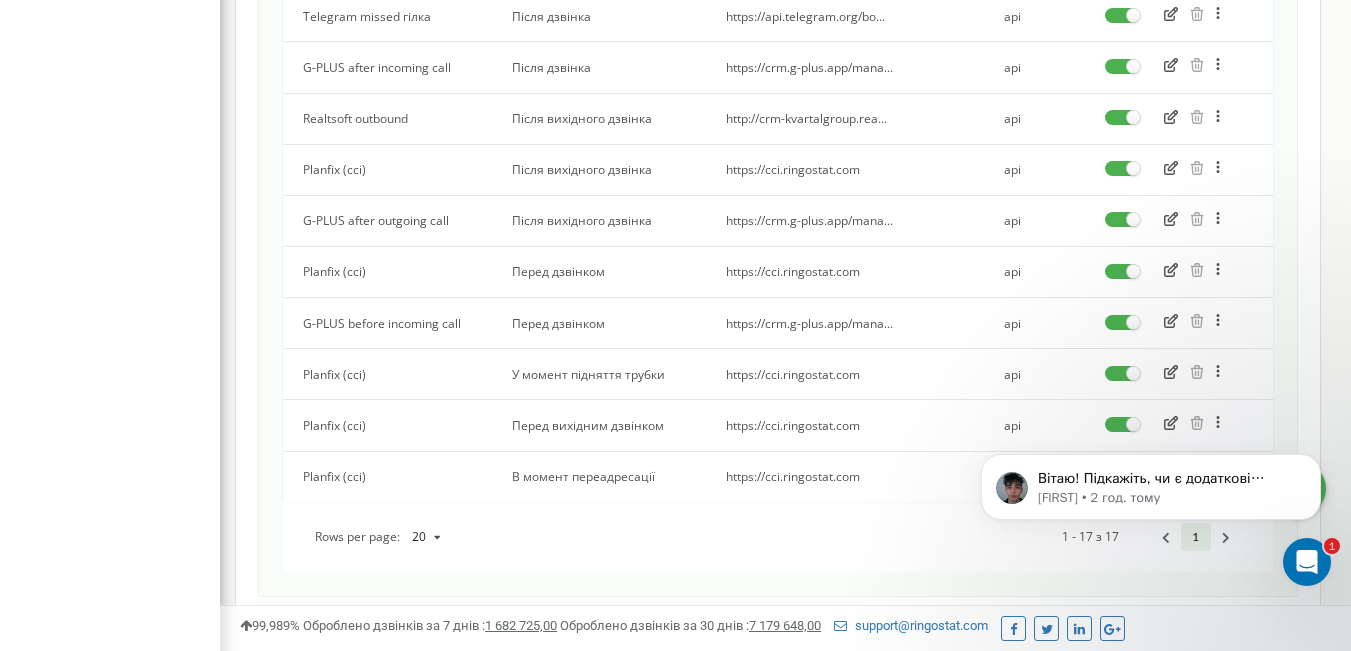 scroll, scrollTop: 700, scrollLeft: 0, axis: vertical 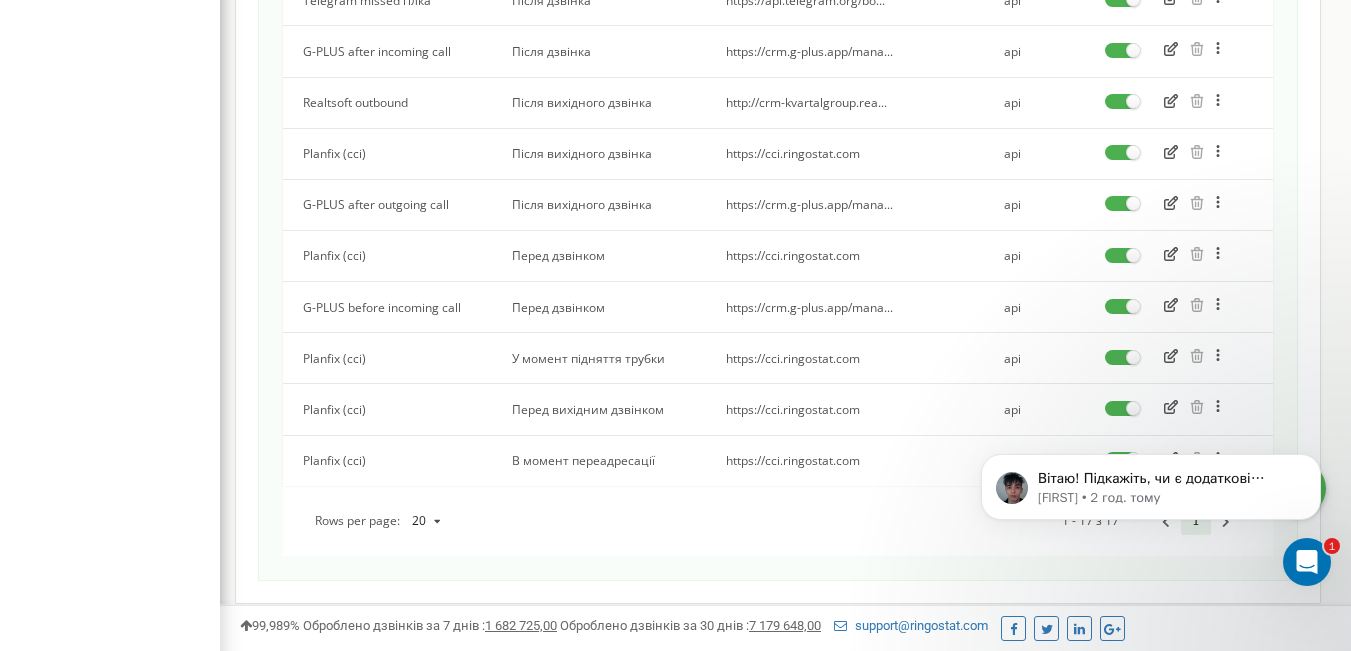 click 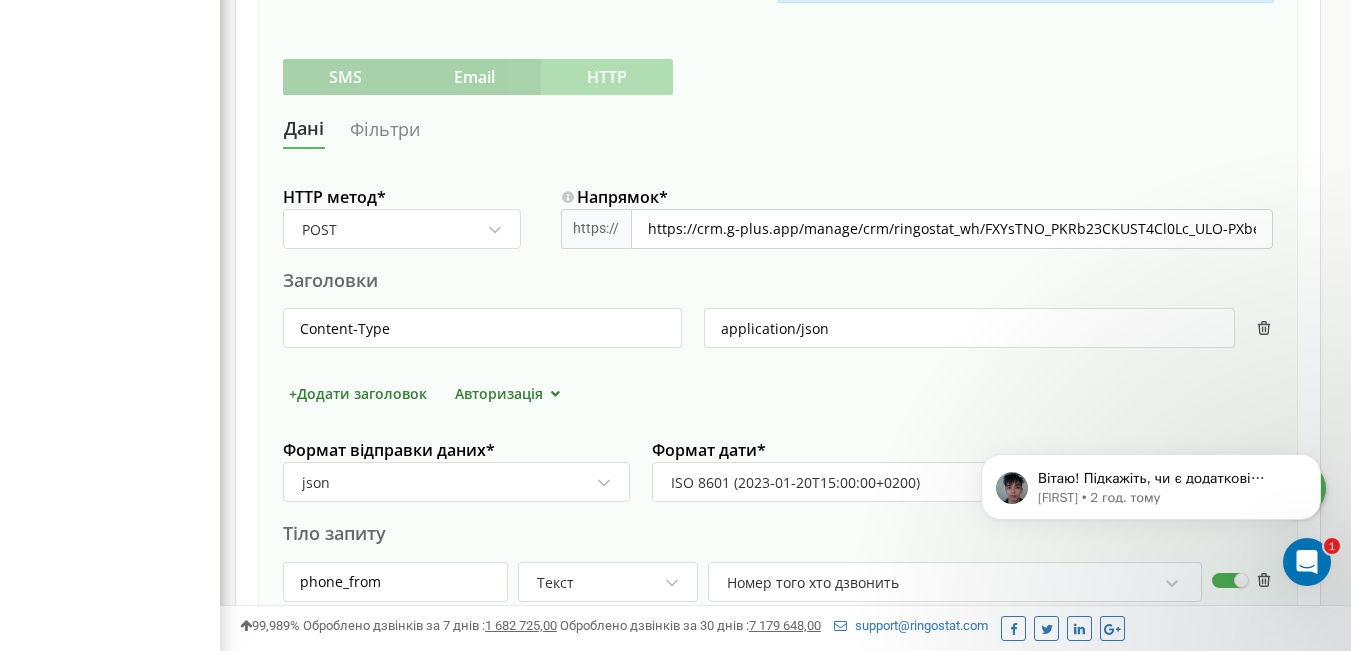 scroll, scrollTop: 500, scrollLeft: 0, axis: vertical 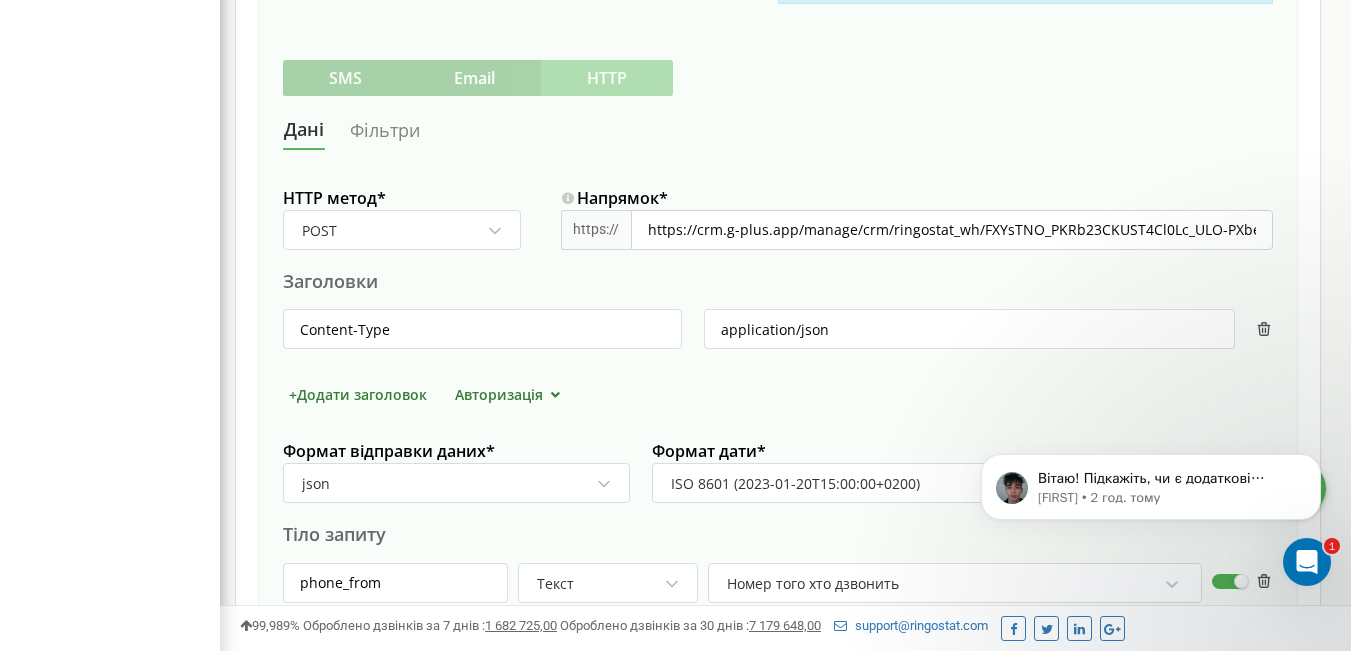 click on "Фільтри" at bounding box center [385, 130] 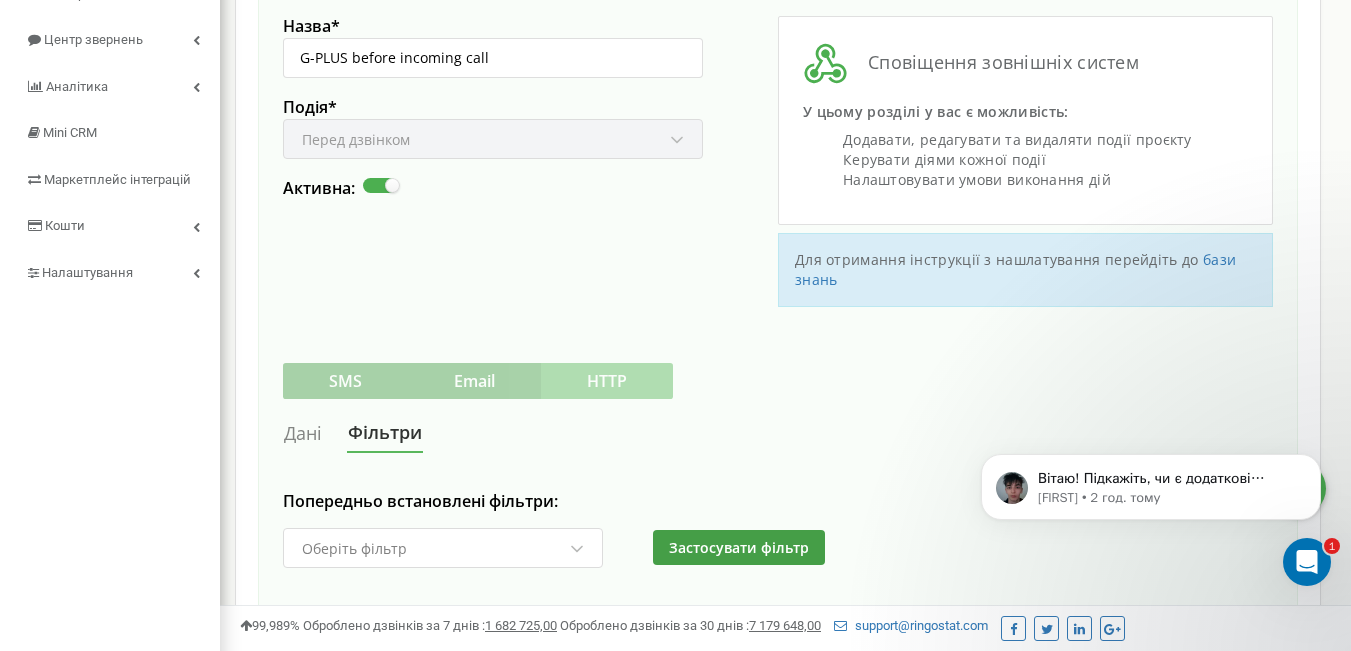 scroll, scrollTop: 0, scrollLeft: 0, axis: both 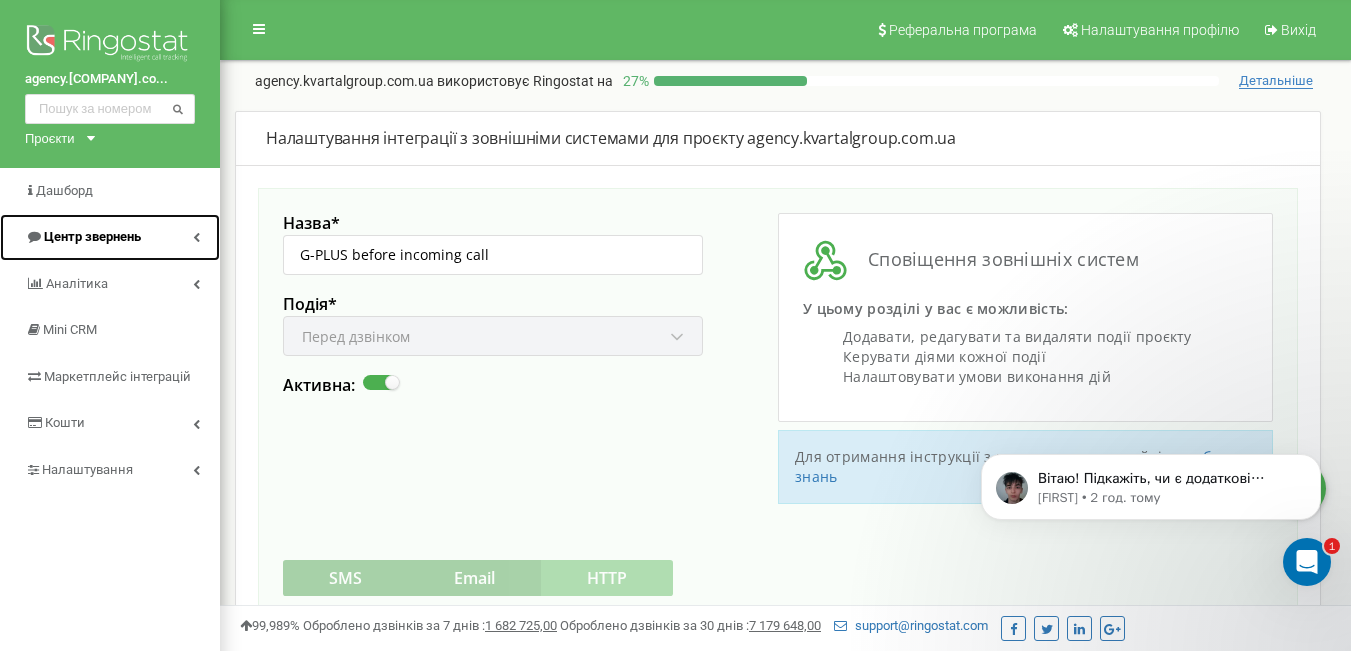 click on "Центр звернень" at bounding box center (92, 236) 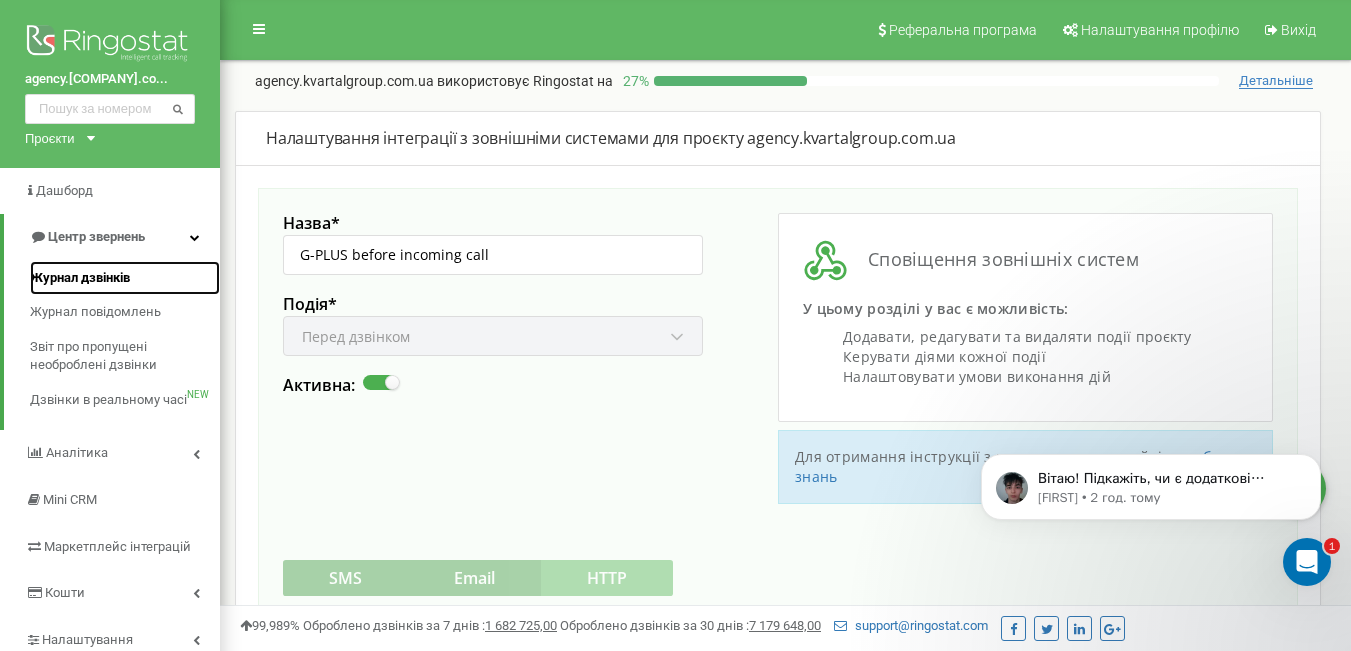 click on "Журнал дзвінків" at bounding box center (80, 278) 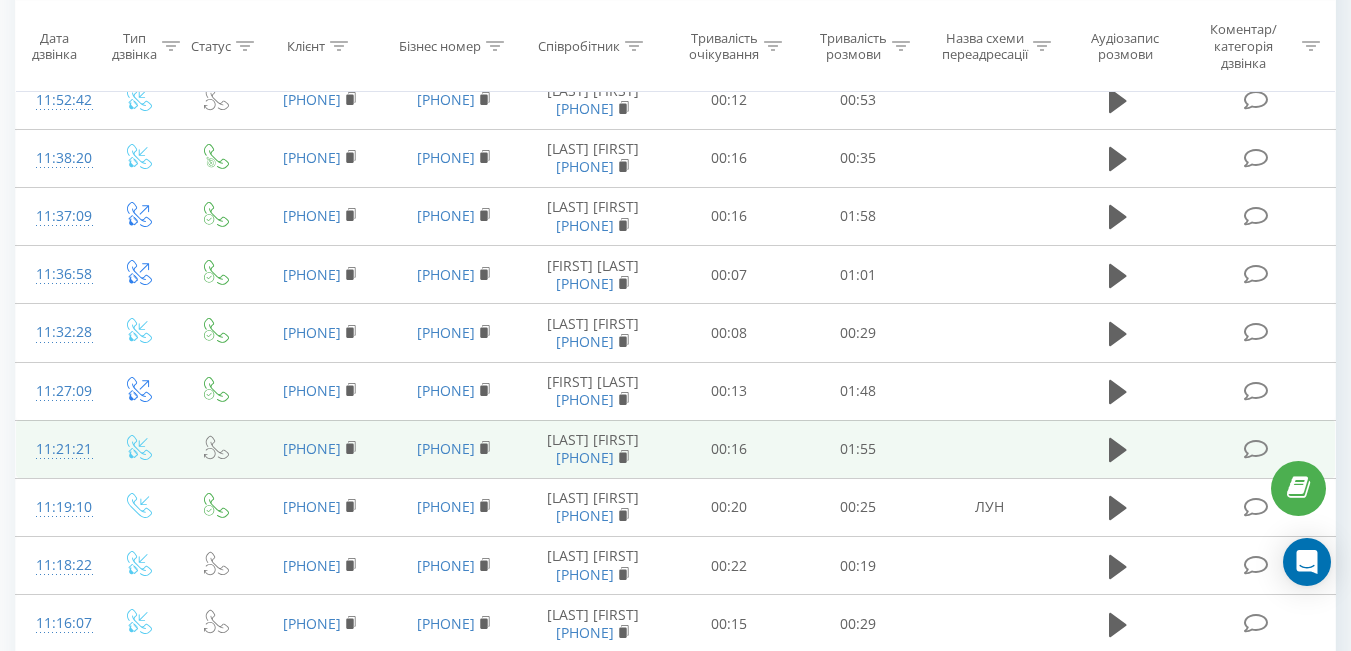 scroll, scrollTop: 0, scrollLeft: 0, axis: both 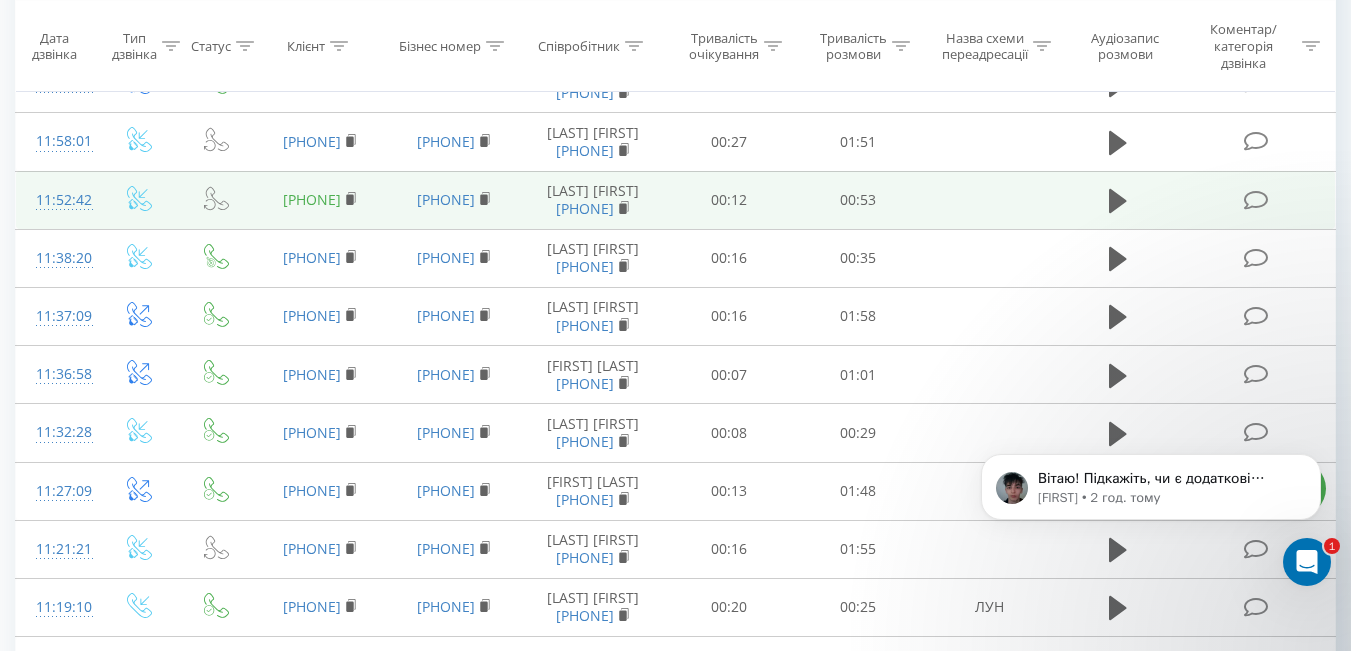 click on "[PHONE]" at bounding box center [312, 199] 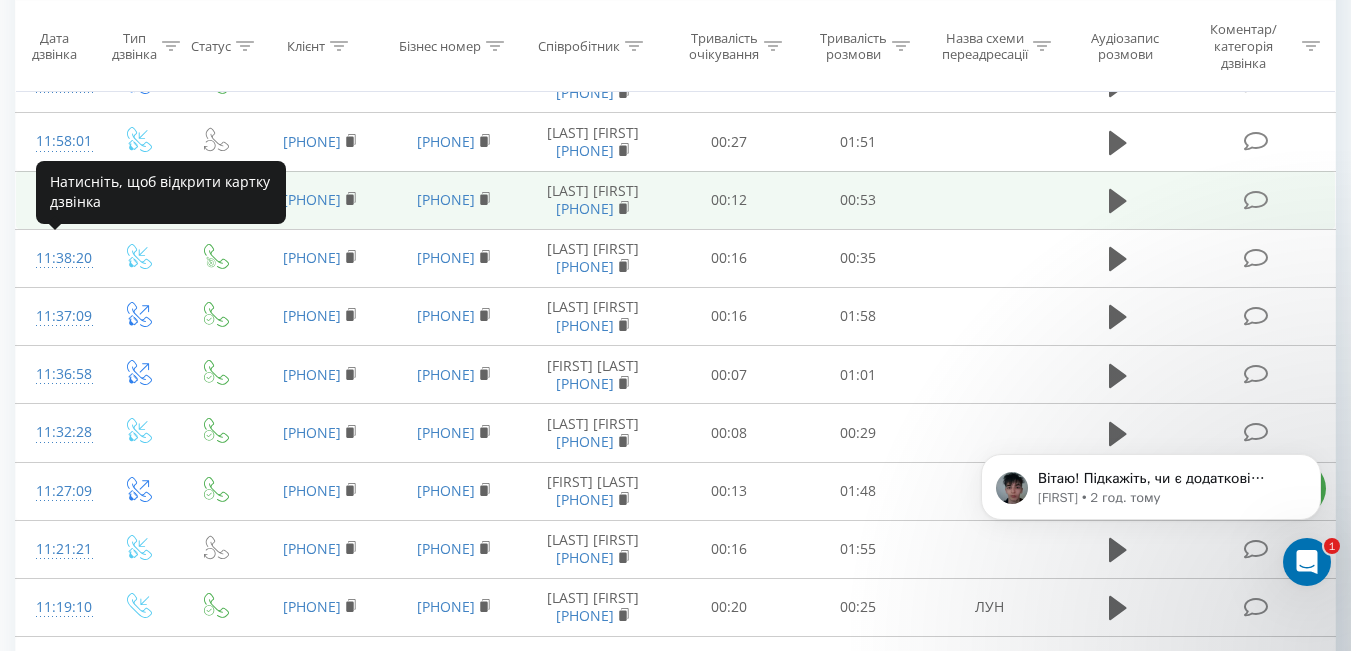 click on "11:52:42" at bounding box center [57, 200] 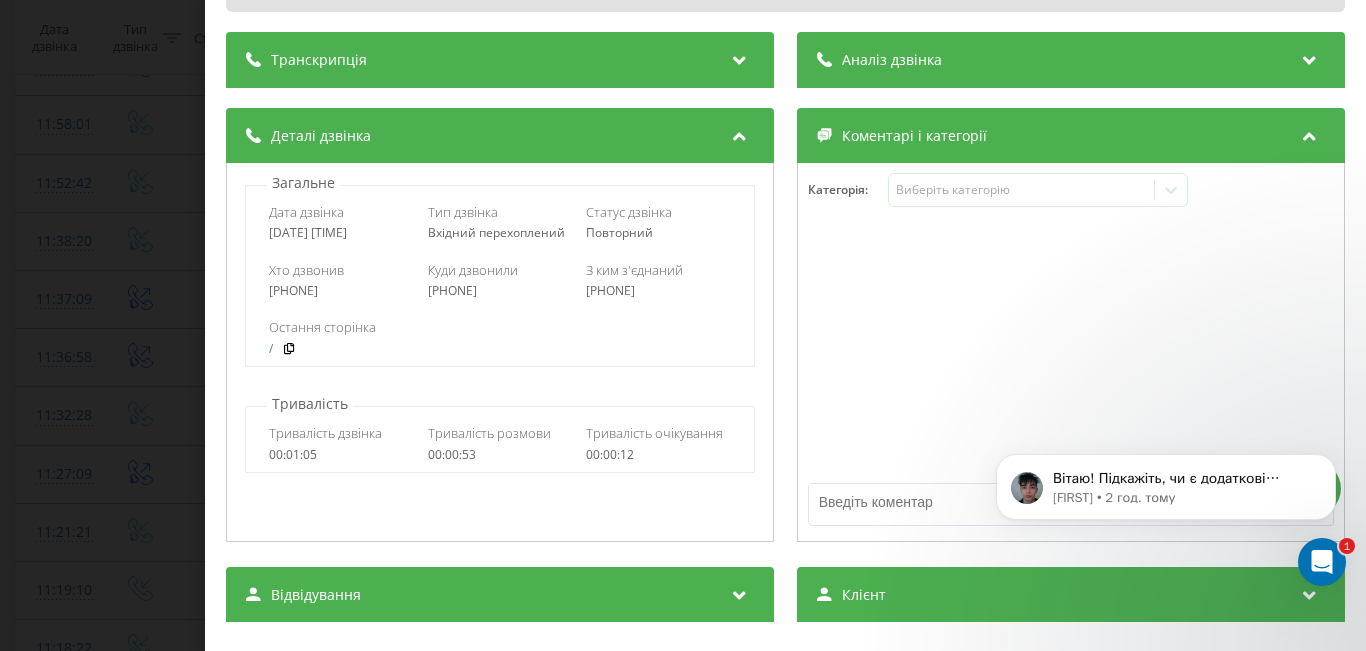 scroll, scrollTop: 7, scrollLeft: 0, axis: vertical 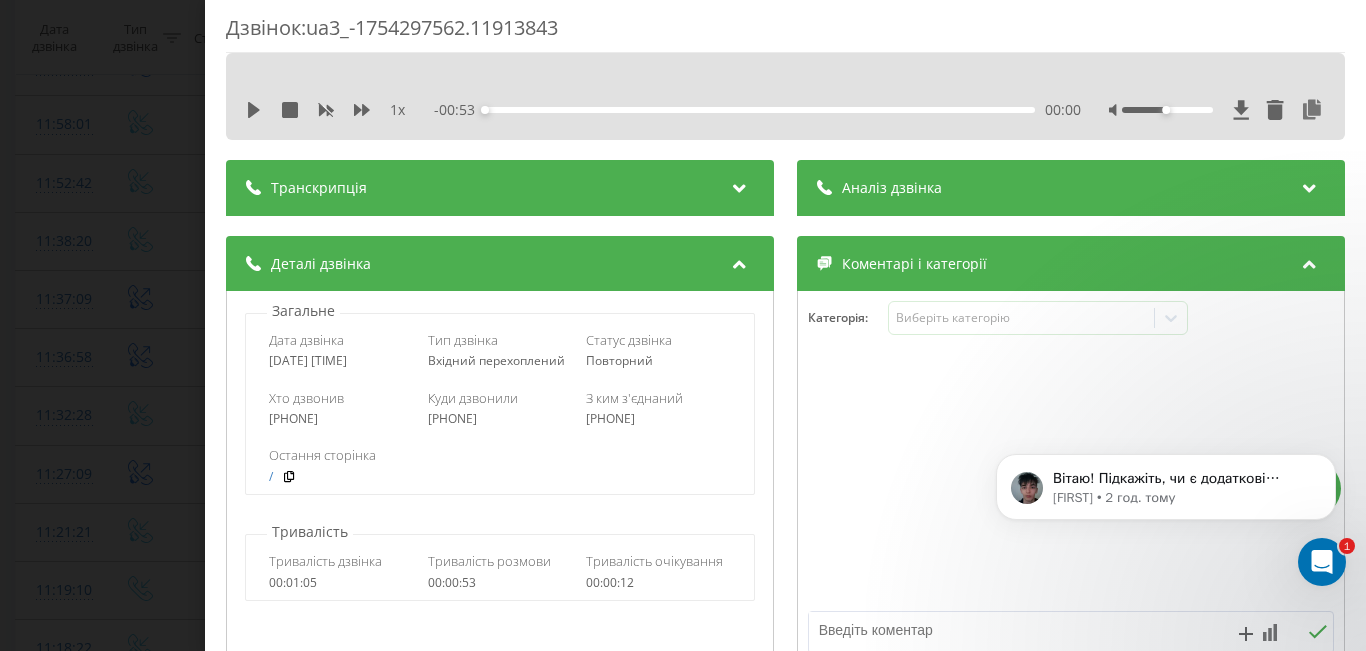 click on "Транскрипція" at bounding box center [500, 188] 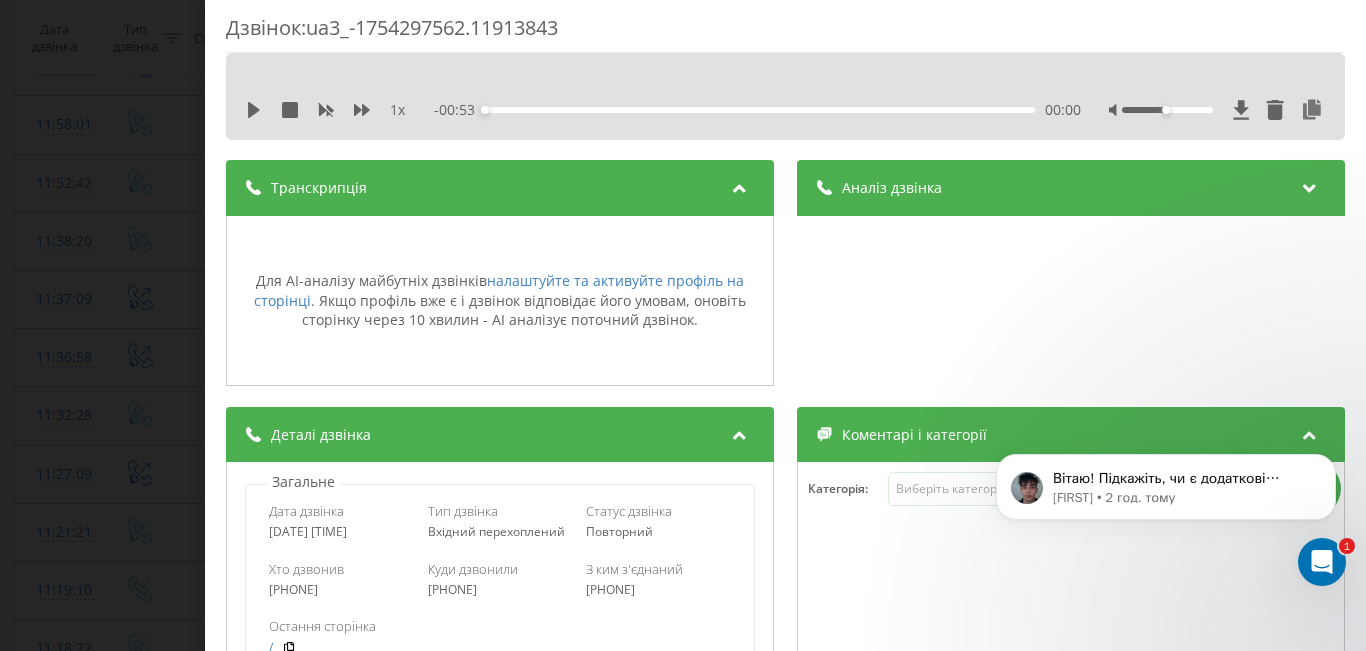 click on "Транскрипція" at bounding box center (500, 188) 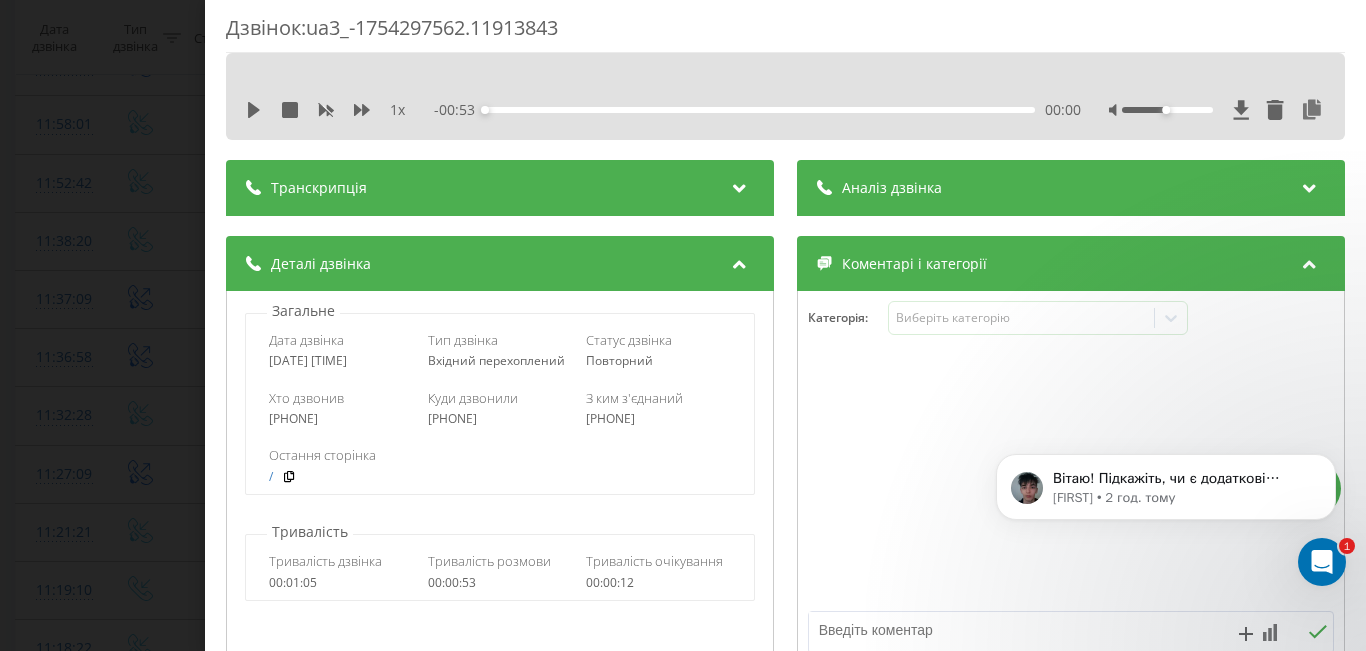 click on "Аналіз дзвінка" at bounding box center [1071, 188] 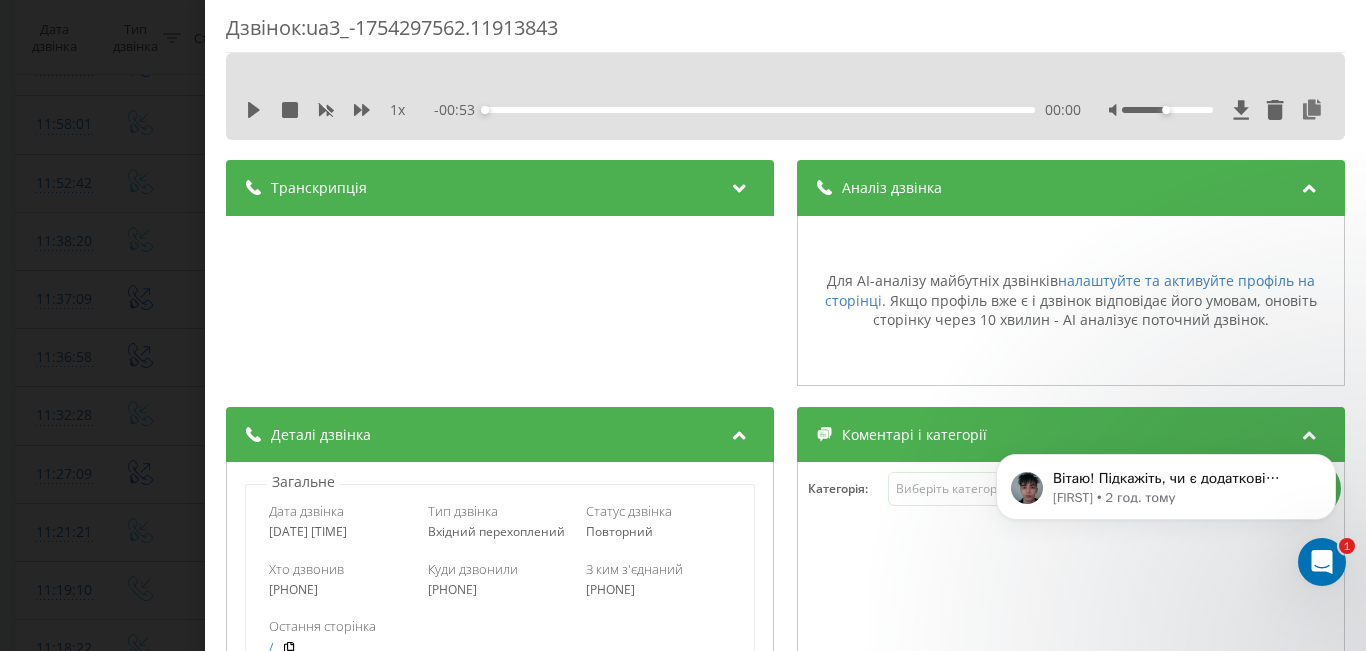 click on "Аналіз дзвінка" at bounding box center (1071, 188) 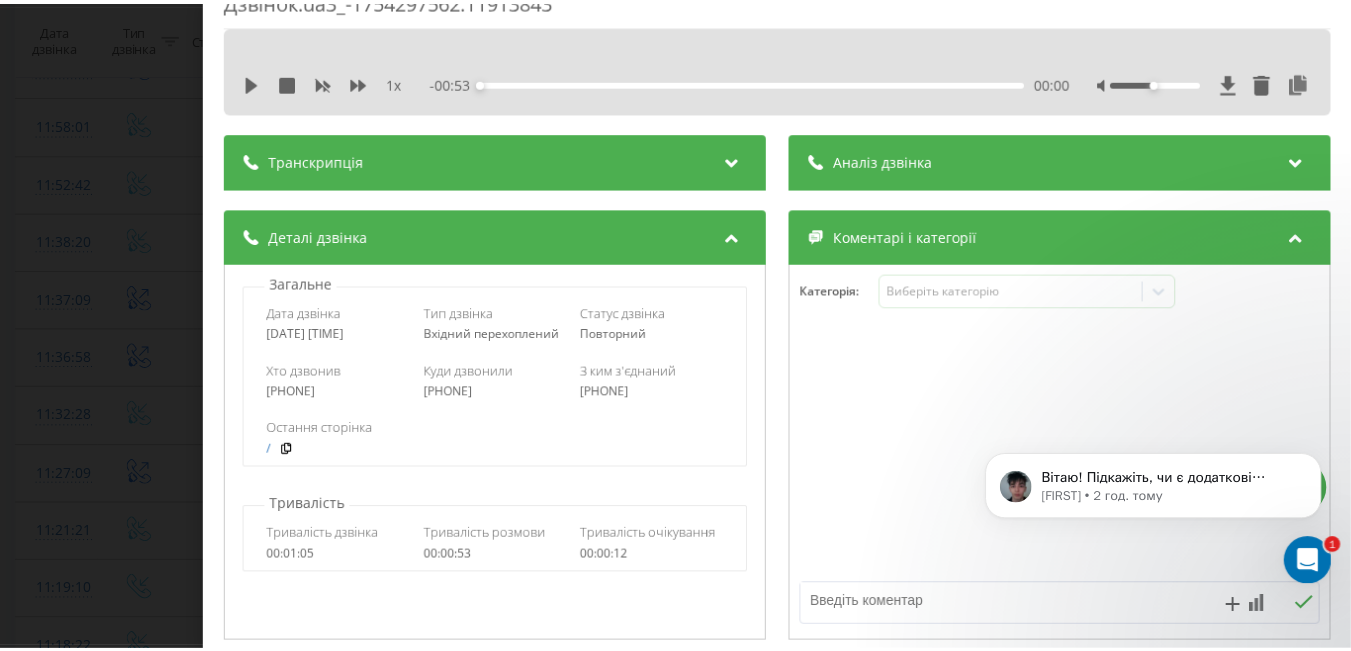 scroll, scrollTop: 0, scrollLeft: 0, axis: both 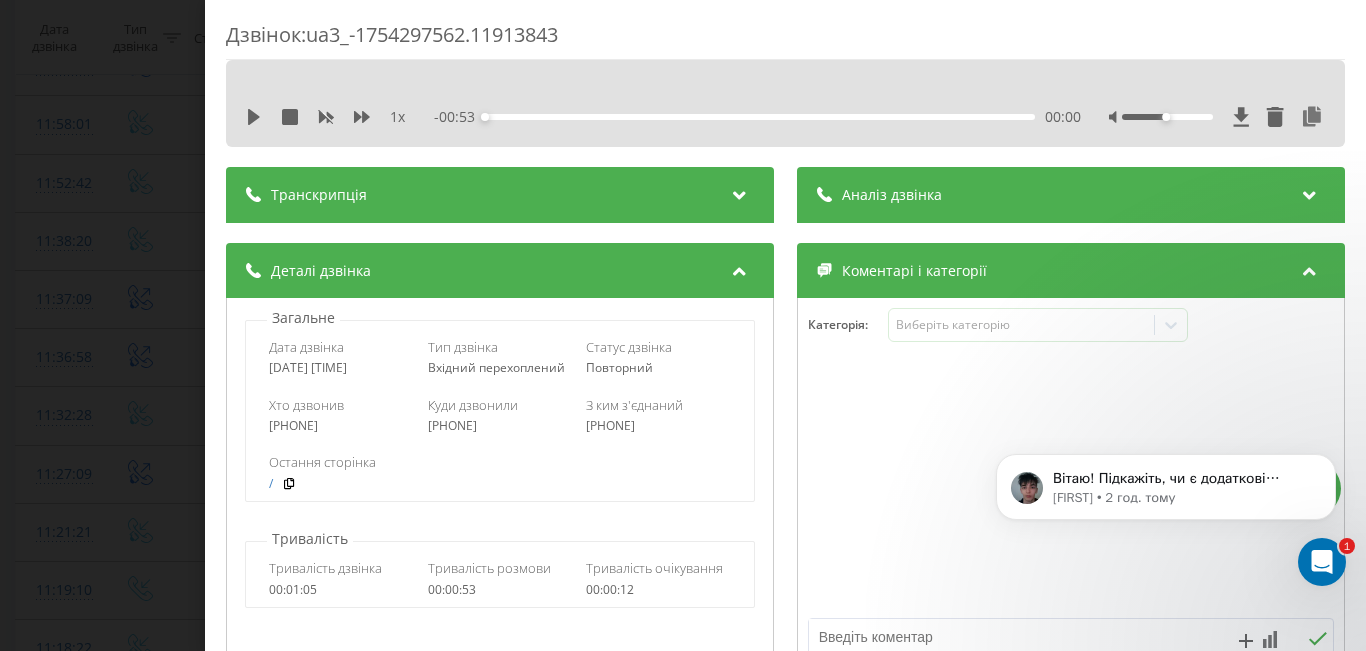 click on "Дзвінок : [UUID] [NUMBER] x - [TIME] [TIME] [TIME] Транскрипція Для AI-аналізу майбутніх дзвінків налаштуйте та активуйте профіль на сторінці . Якщо профіль вже є і дзвінок відповідає його умовам, оновіть сторінку через 10 хвилин - AI аналізує поточний дзвінок. Аналіз дзвінка Для AI-аналізу майбутніх дзвінків налаштуйте та активуйте профіль на сторінці . Якщо профіль вже є і дзвінок відповідає його умовам, оновіть сторінку через 10 хвилин - AI аналізує поточний дзвінок. Деталі дзвінка Загальне Дата дзвінка [DATE] [TIME] Тип дзвінка Вхідний перехоплений Статус дзвінка / : /" at bounding box center (683, 325) 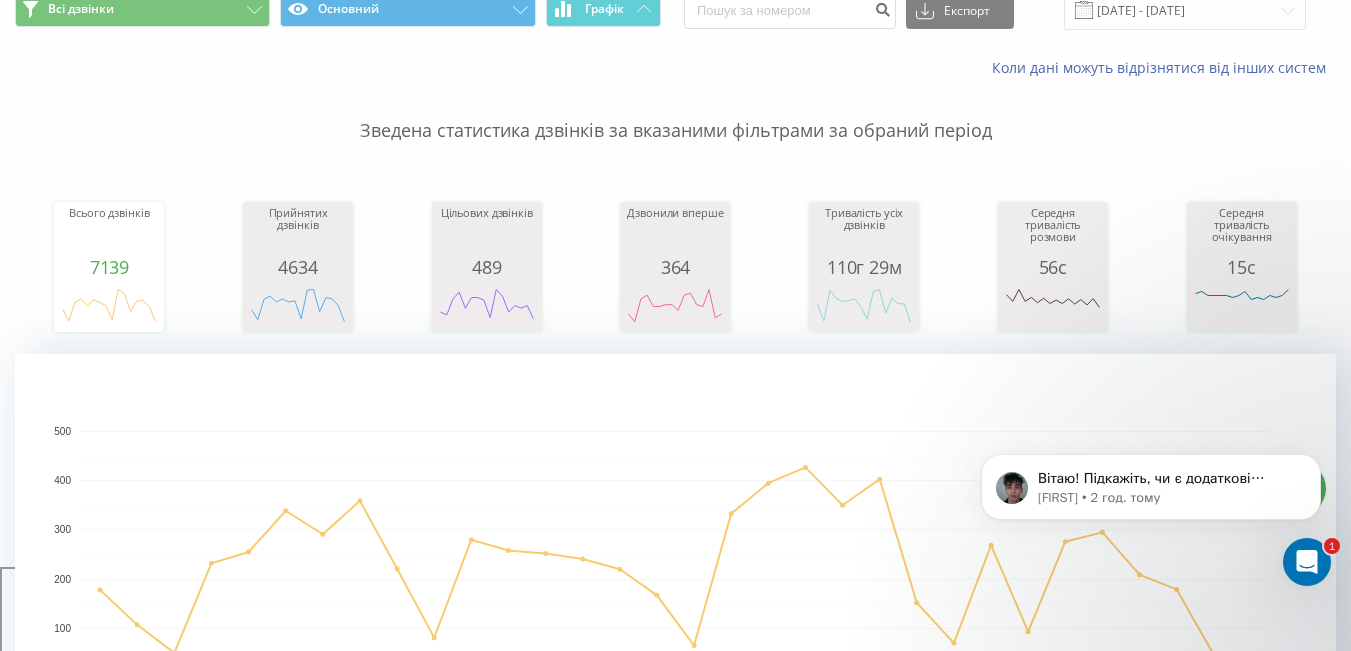 scroll, scrollTop: 0, scrollLeft: 0, axis: both 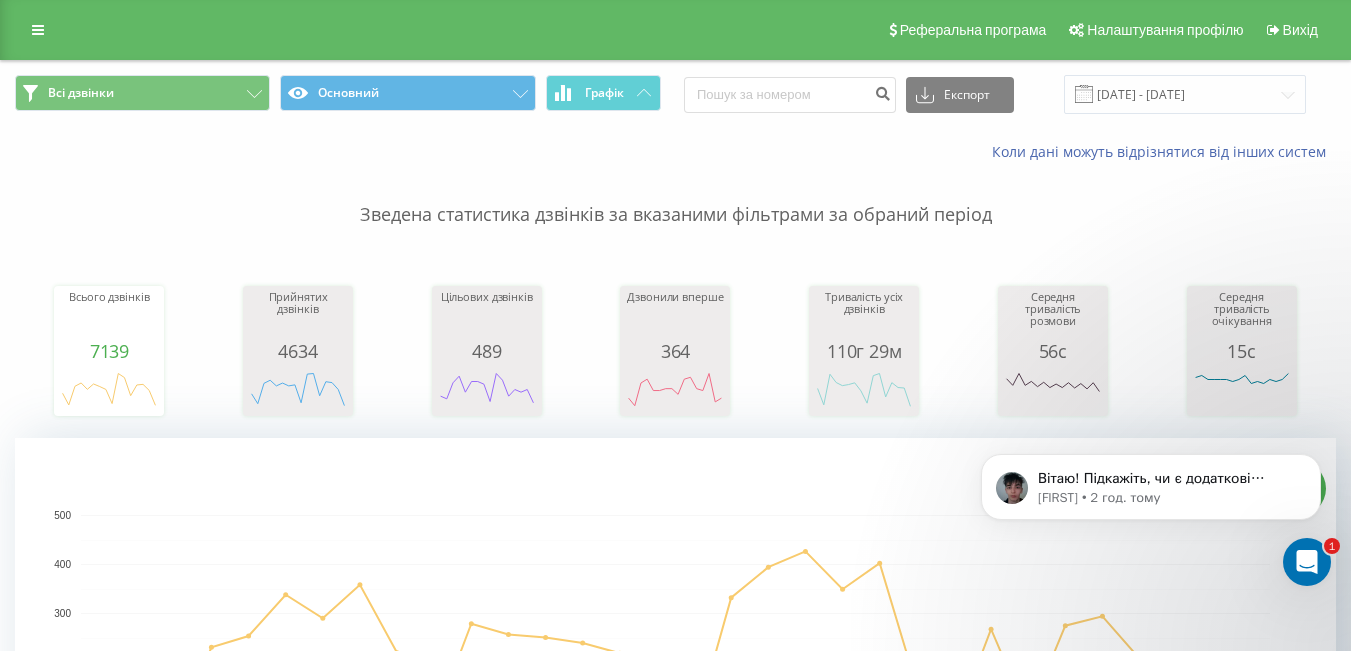 click at bounding box center (1307, 562) 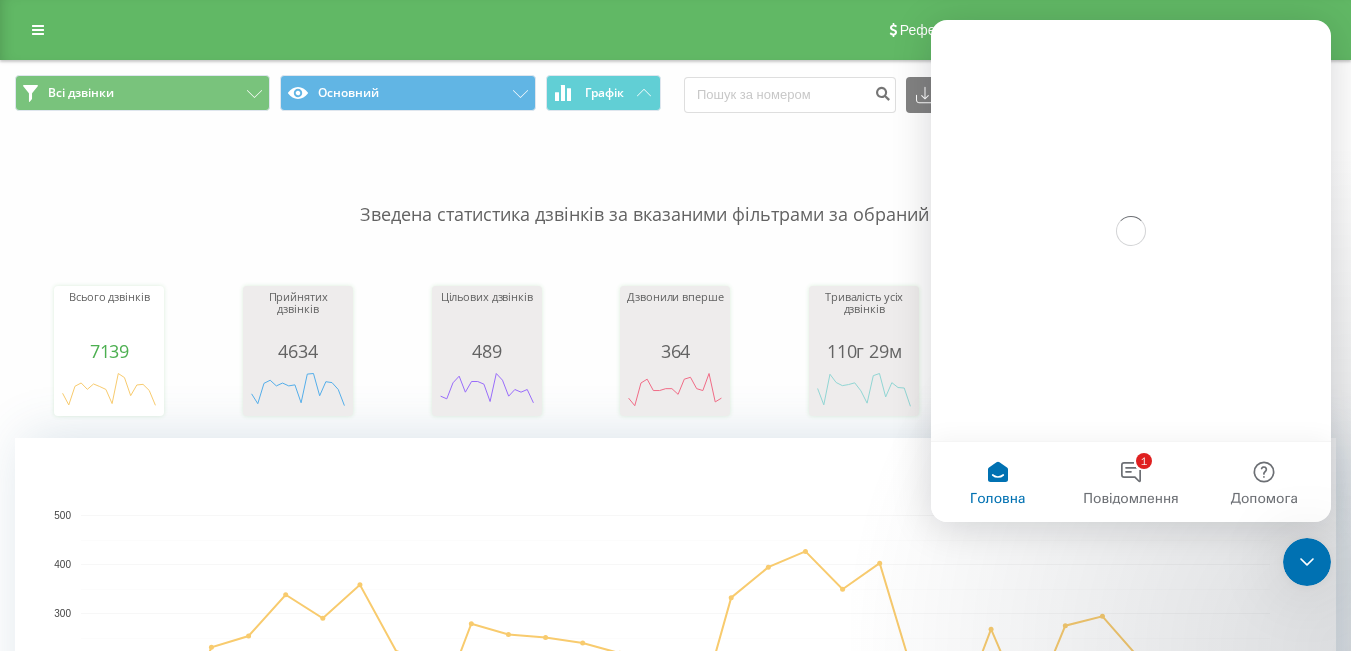 scroll, scrollTop: 0, scrollLeft: 0, axis: both 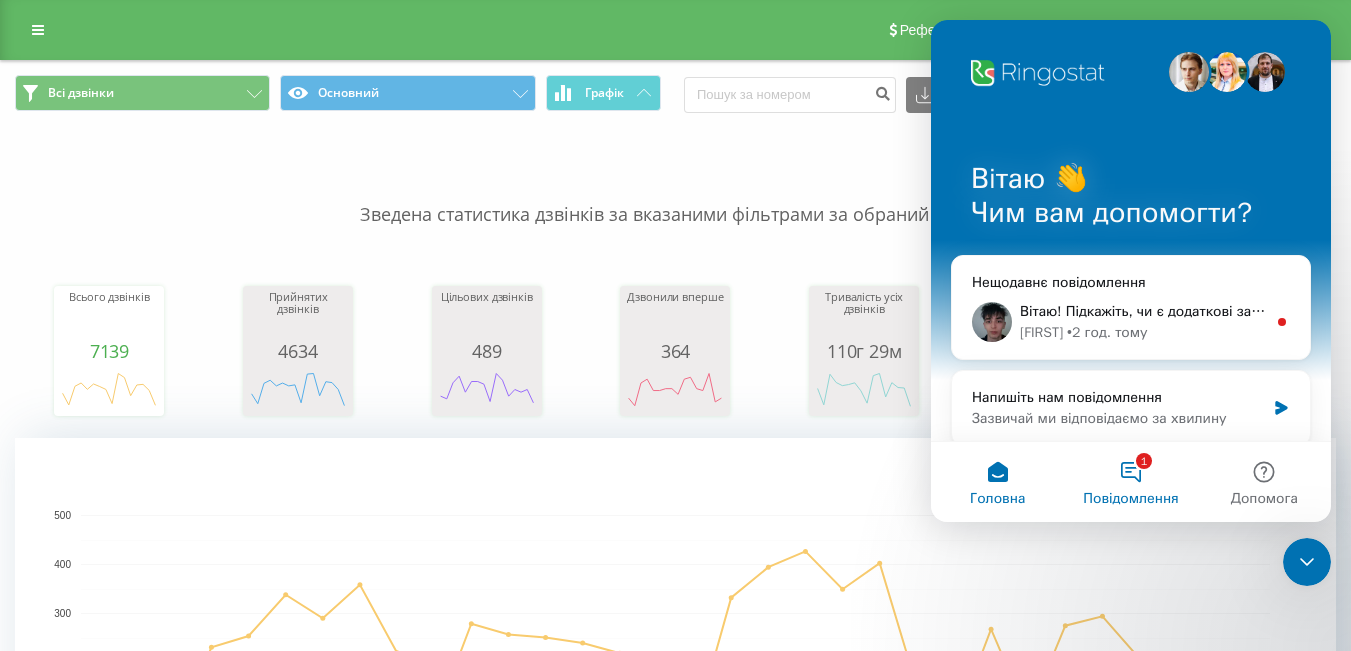 click on "1 Повідомлення" at bounding box center [1130, 482] 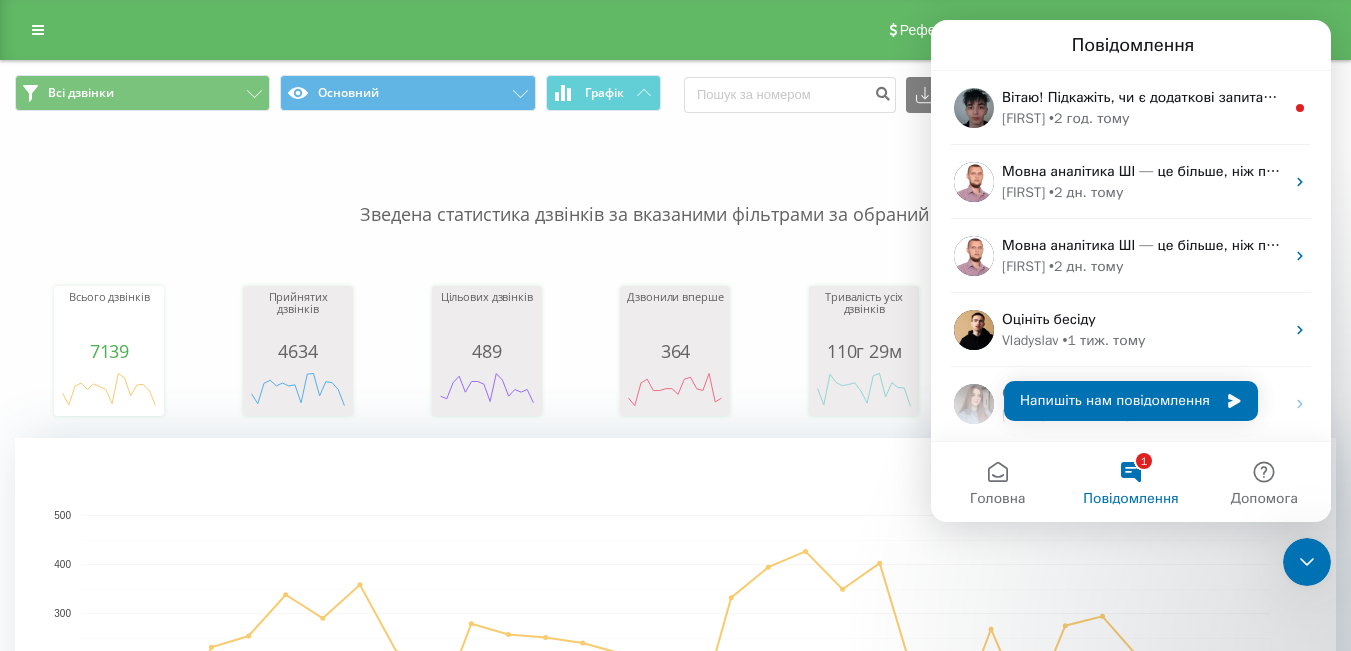 click on "Зведена статистика дзвінків за вказаними фільтрами за обраний період" at bounding box center (675, 195) 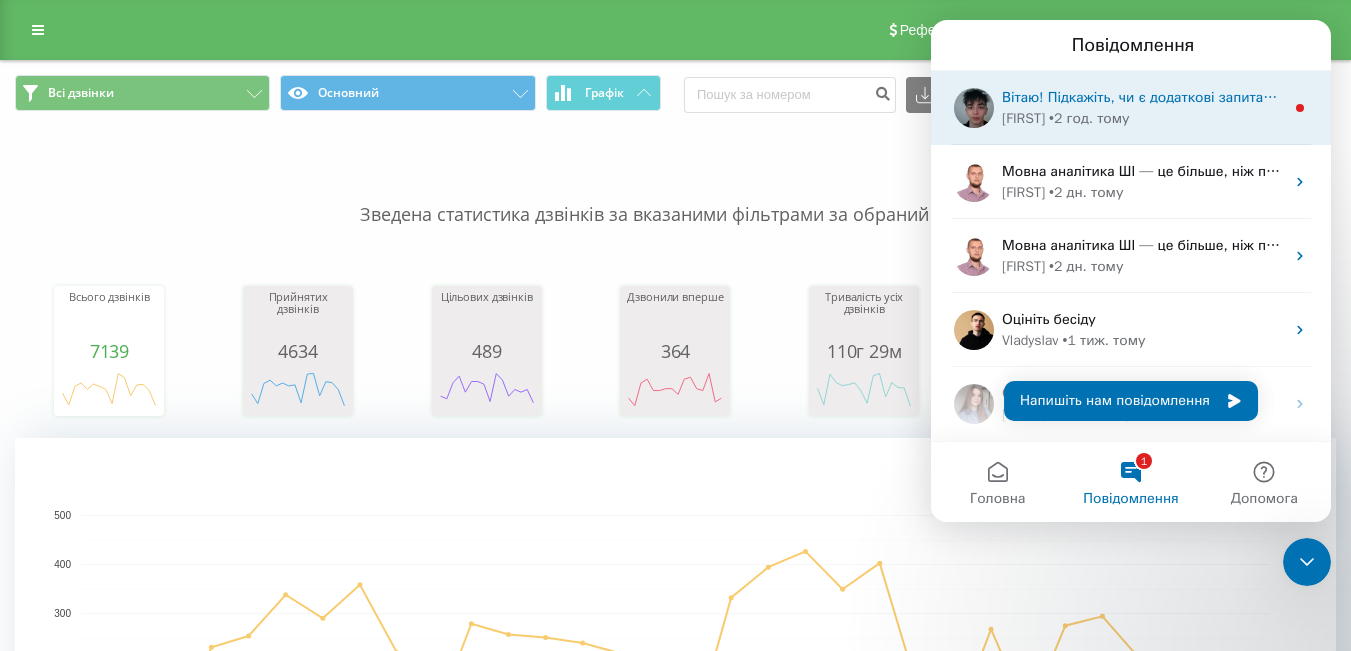 click on "Вітаю! Підкажіть, чи є додаткові запитання до мене?" at bounding box center [1177, 97] 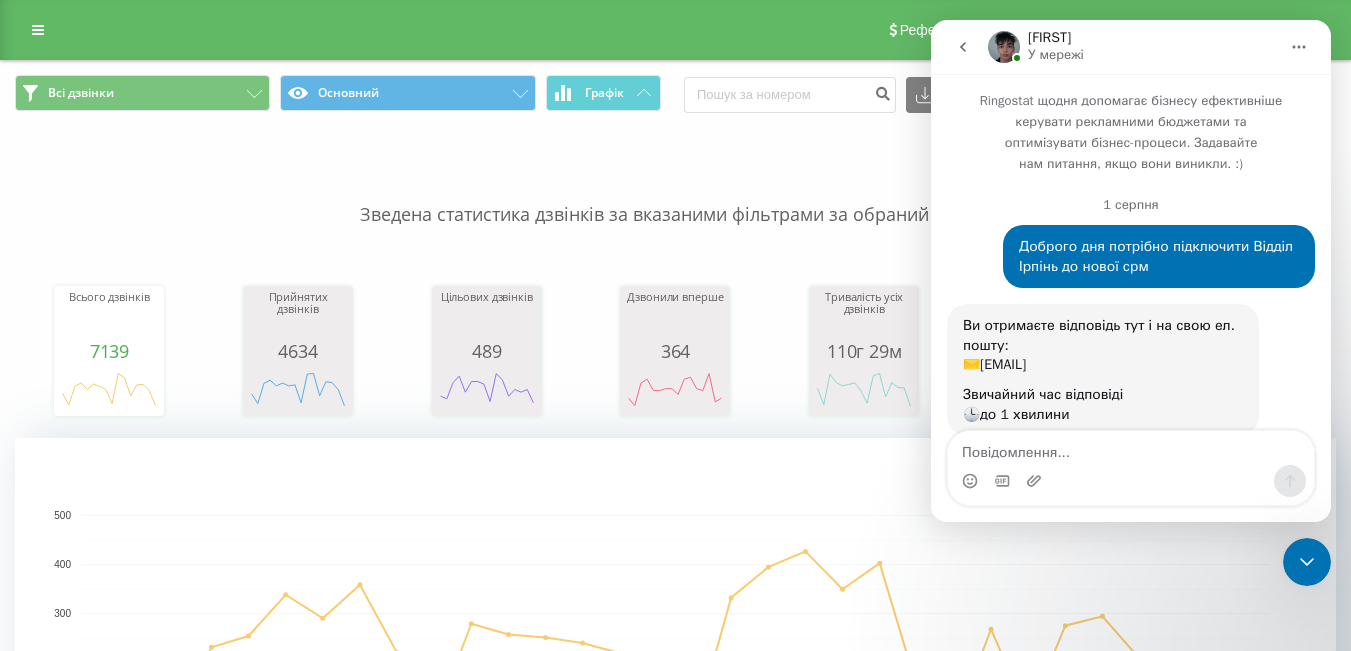 scroll, scrollTop: 3, scrollLeft: 0, axis: vertical 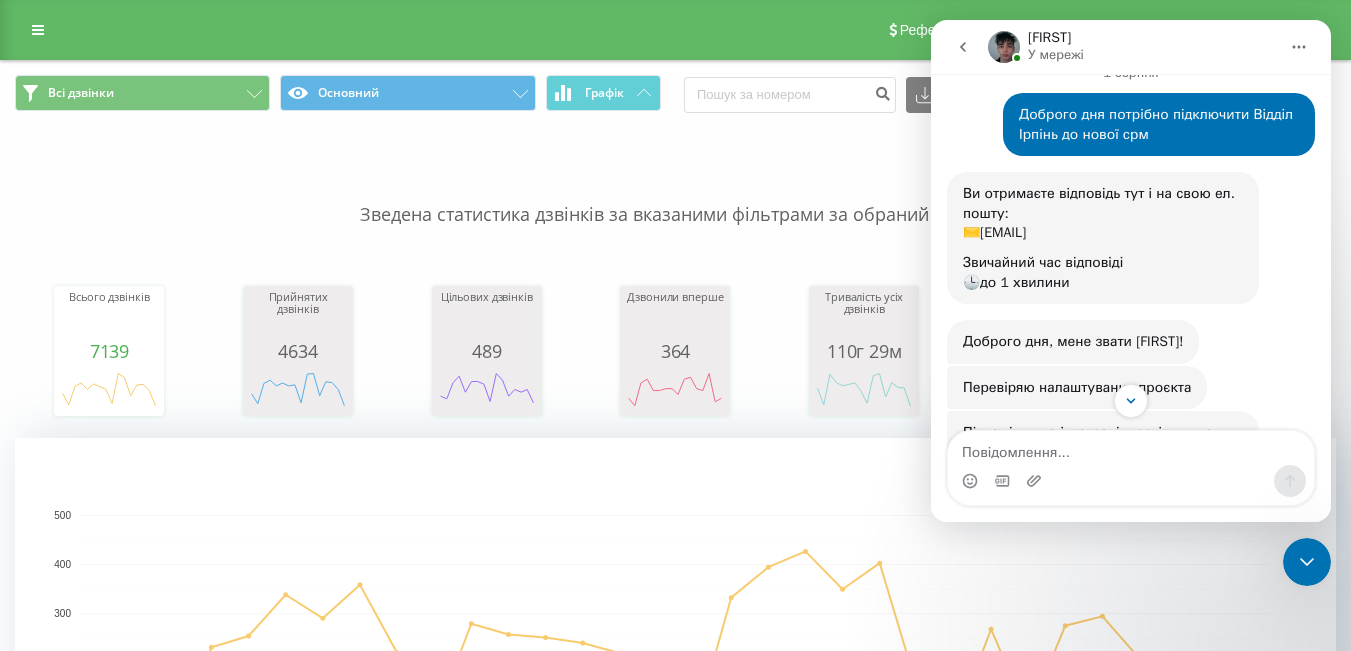 click 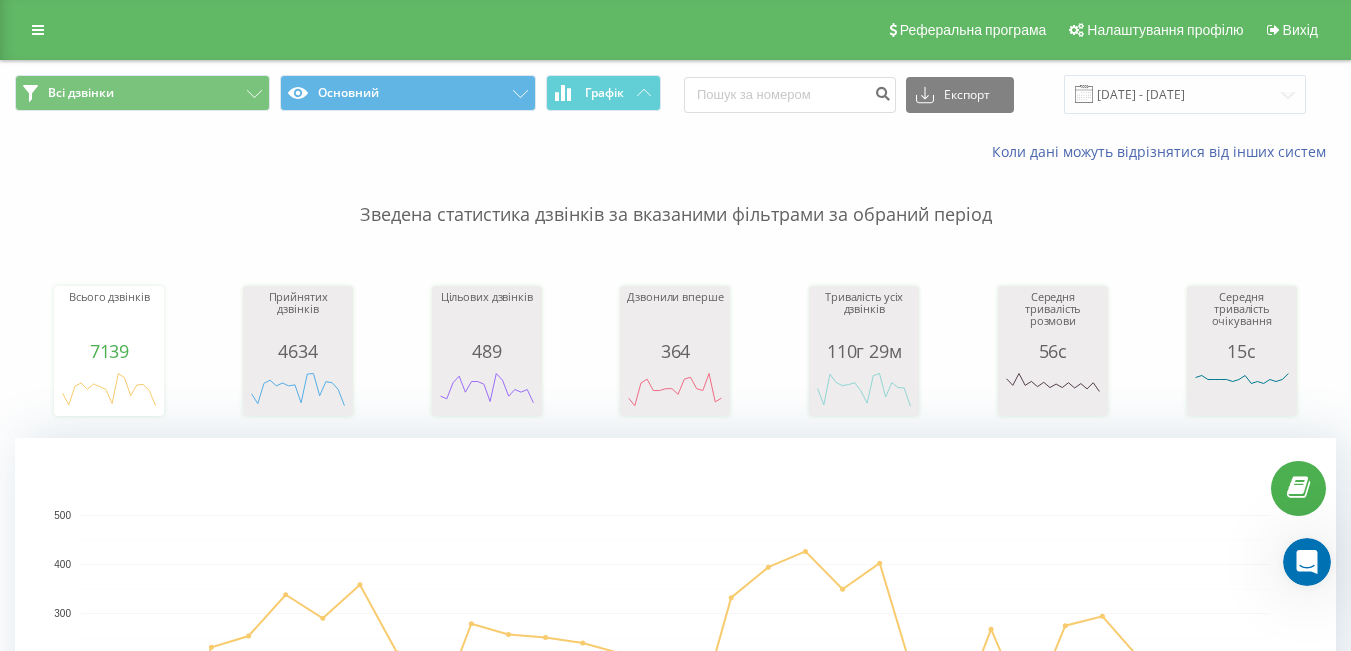scroll, scrollTop: 0, scrollLeft: 0, axis: both 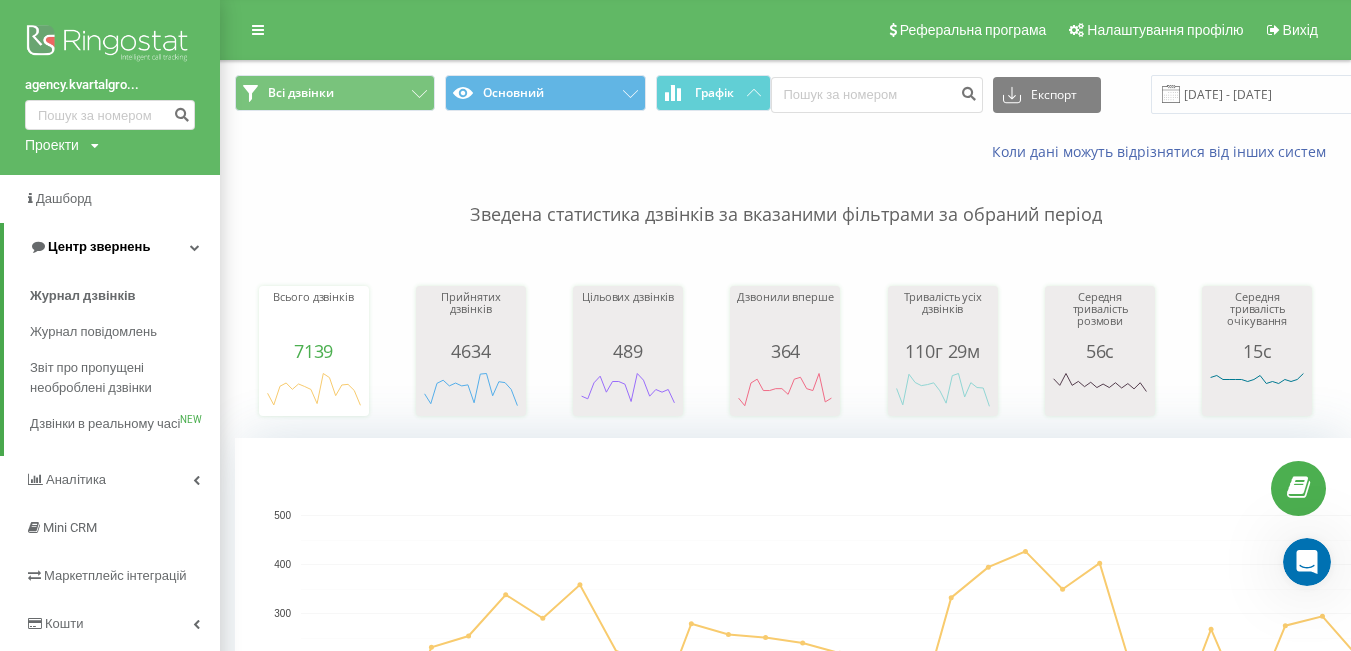 click at bounding box center [195, 247] 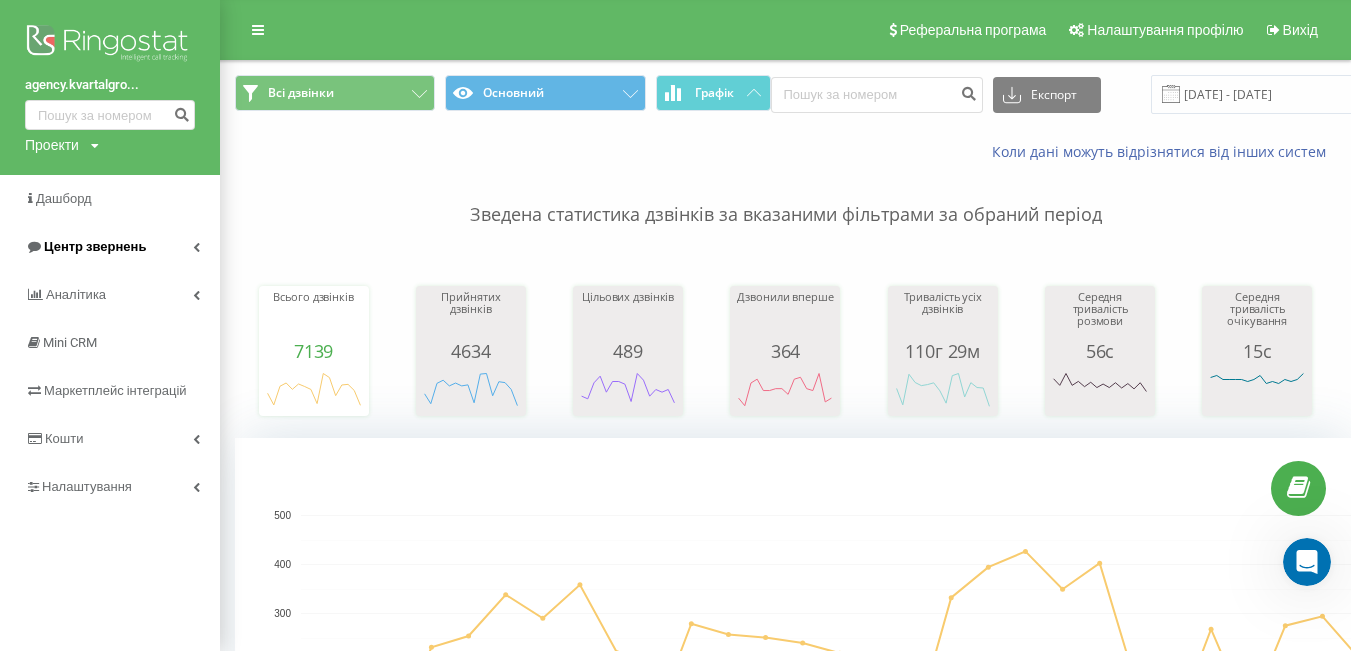 click on "Центр звернень" at bounding box center (95, 246) 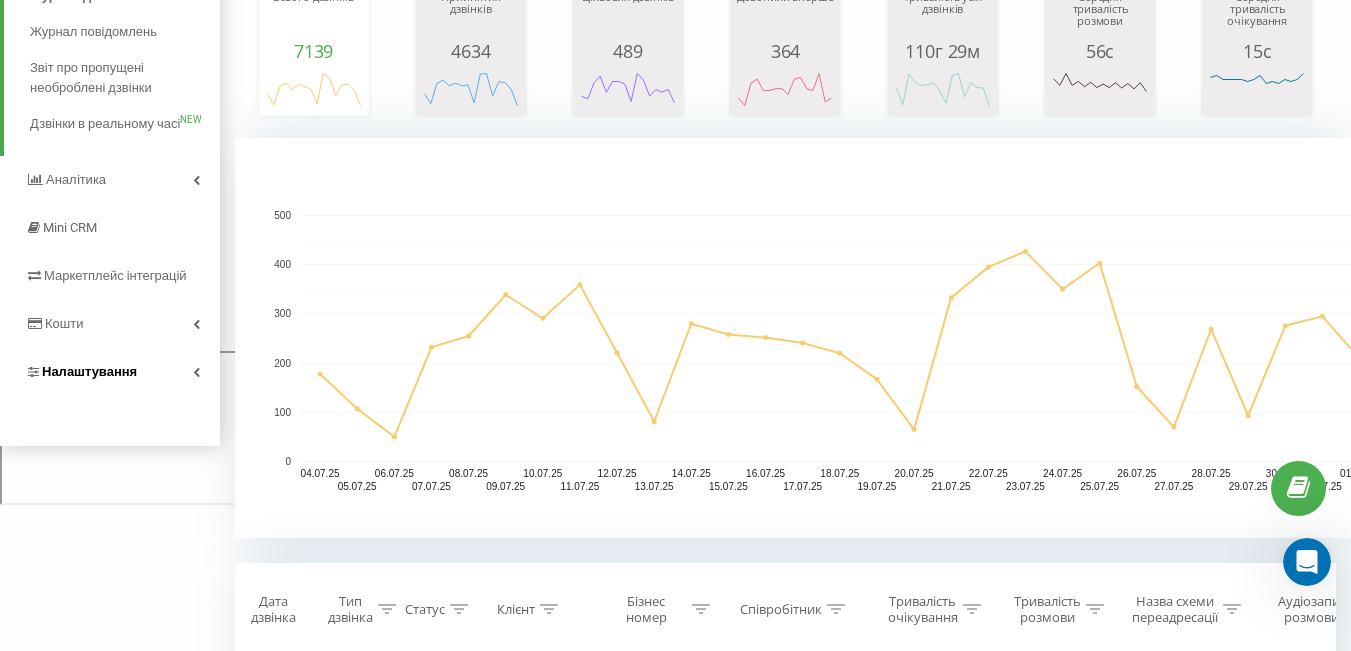 click on "Налаштування" at bounding box center (89, 371) 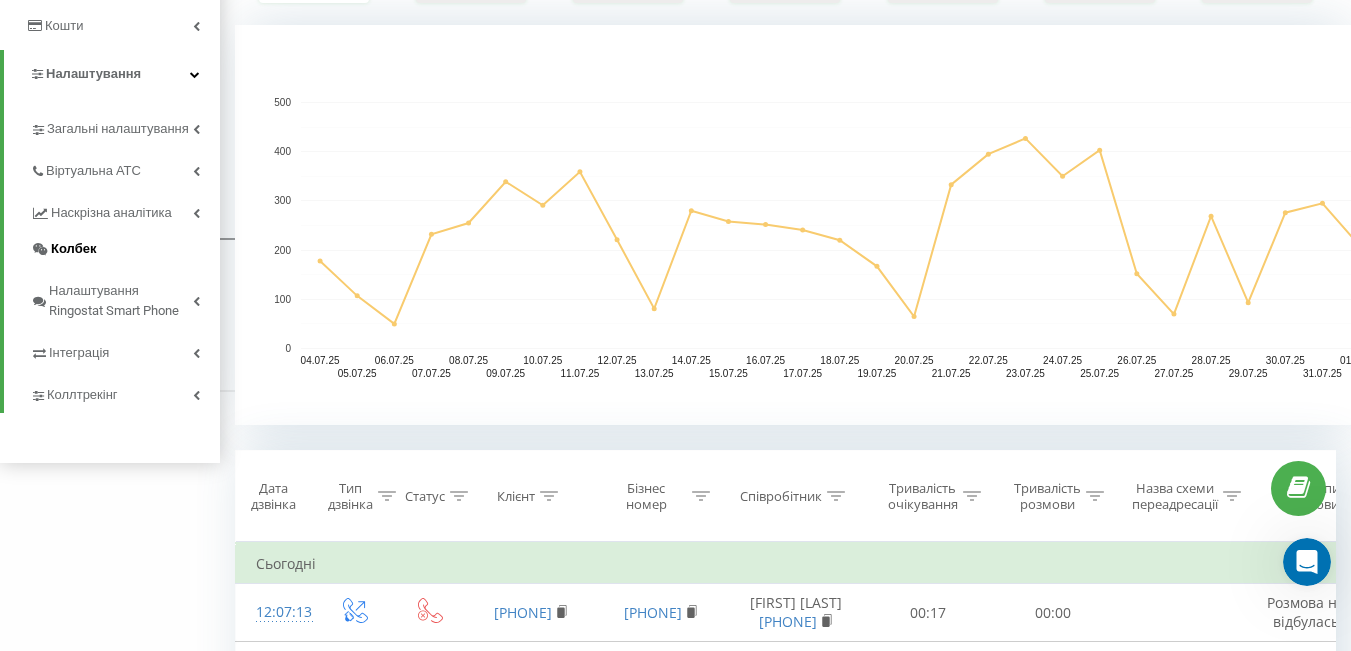 scroll, scrollTop: 415, scrollLeft: 0, axis: vertical 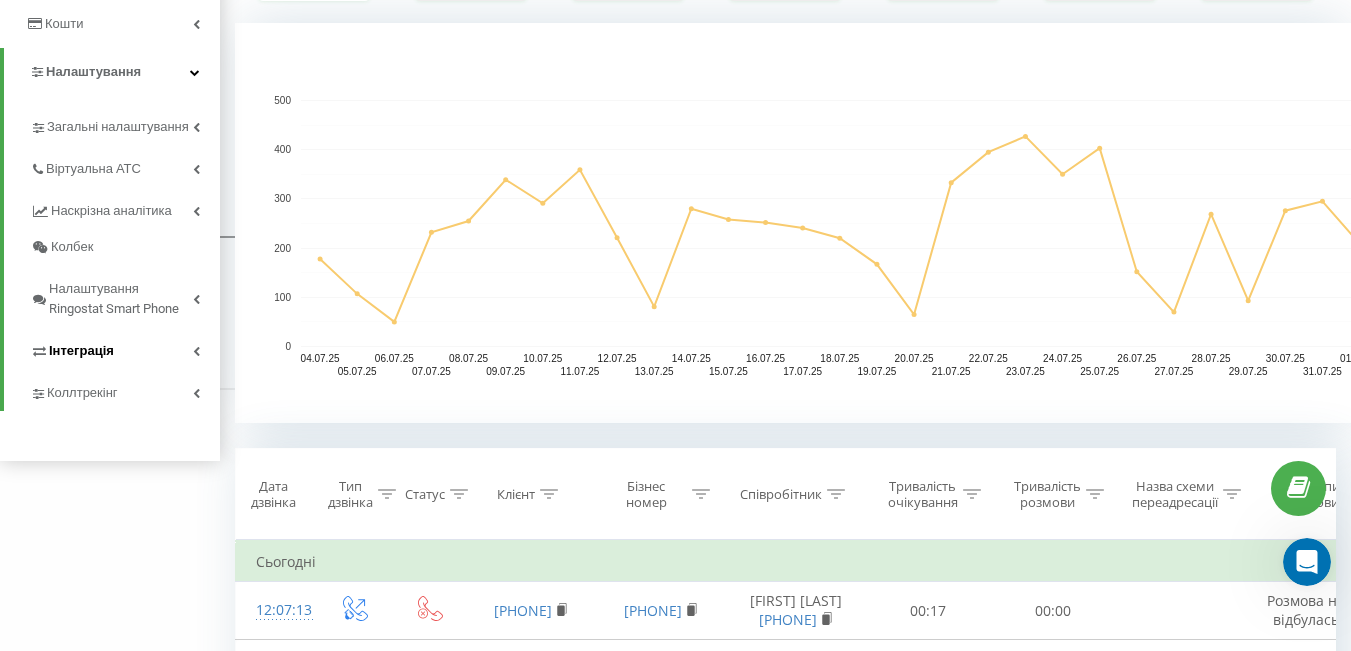click on "Інтеграція" at bounding box center [81, 351] 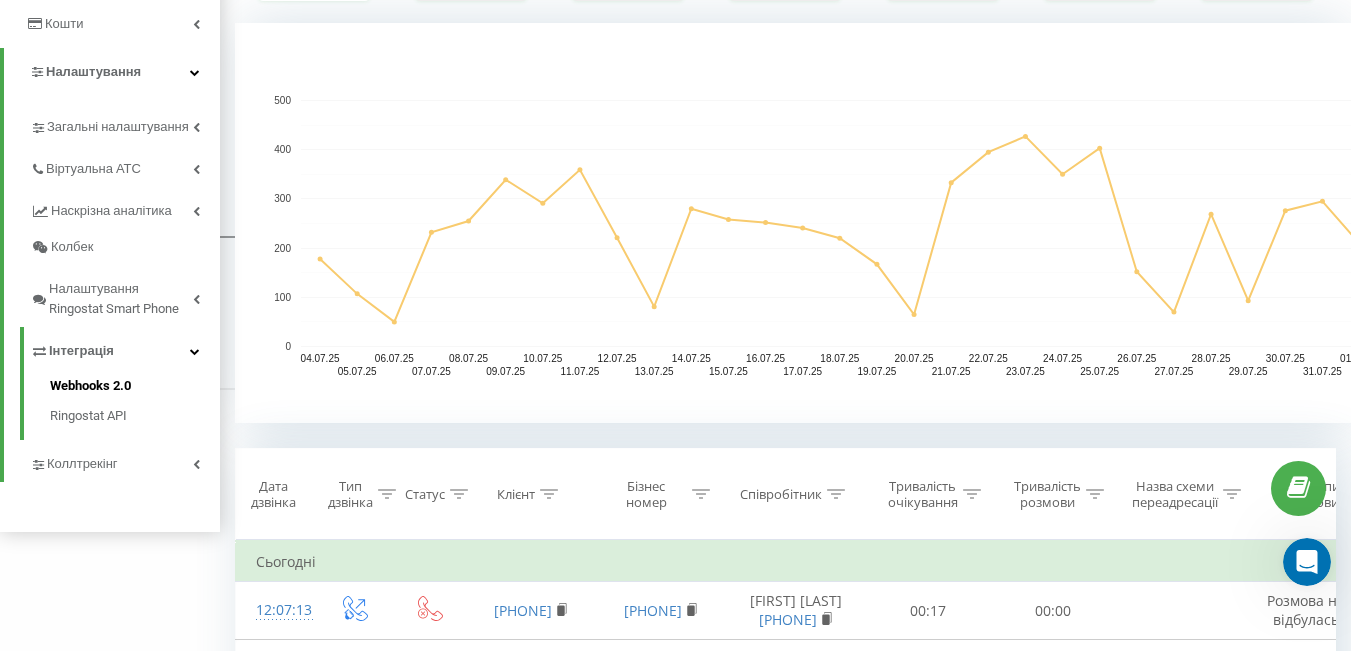 click on "Webhooks 2.0" at bounding box center (135, 388) 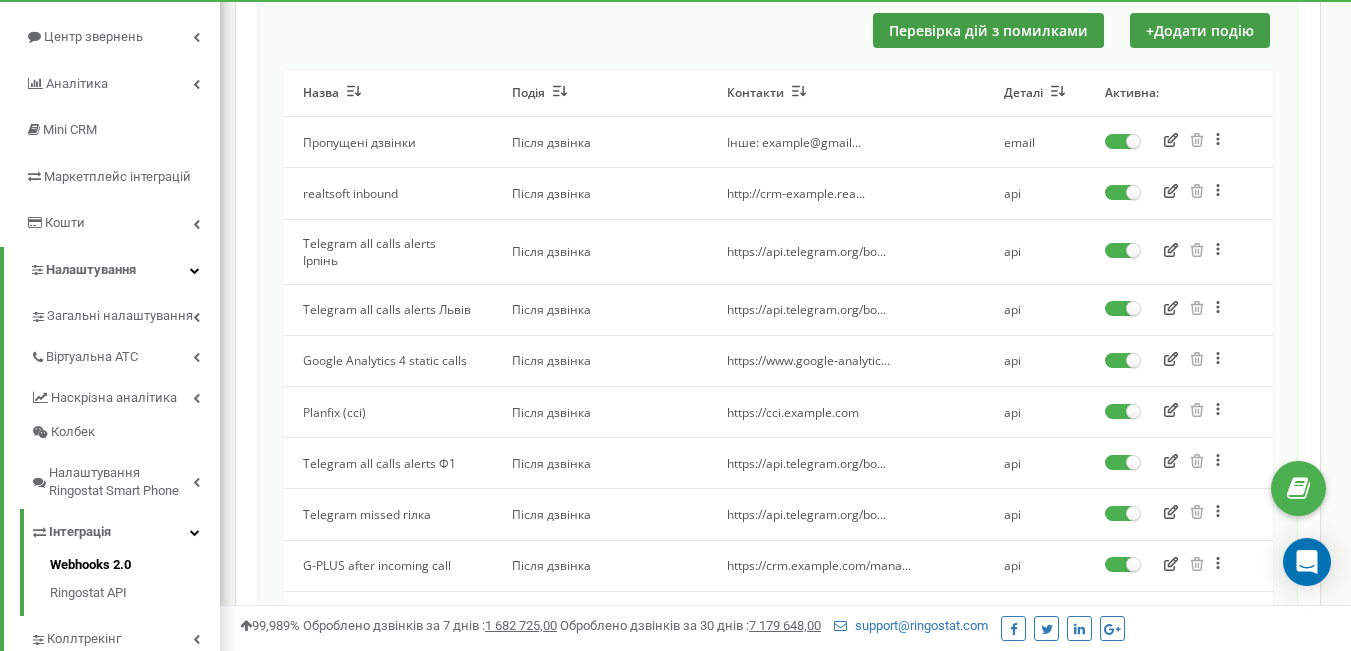 scroll, scrollTop: 200, scrollLeft: 0, axis: vertical 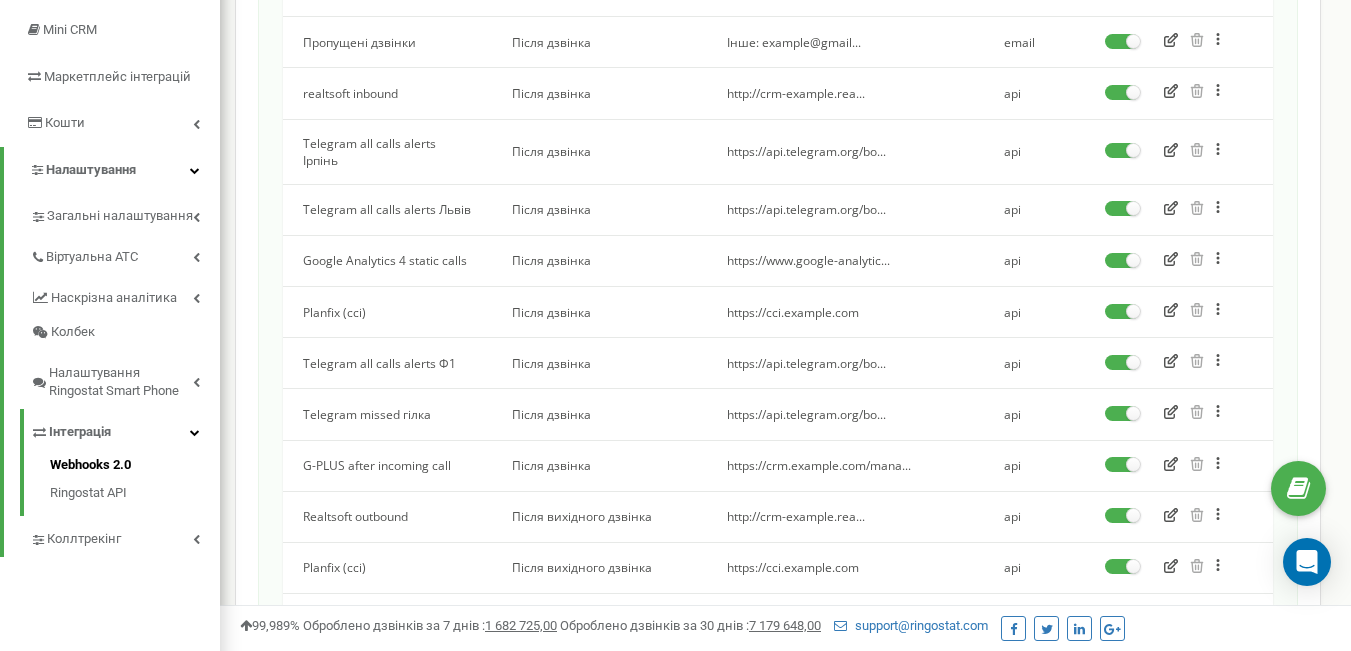 click 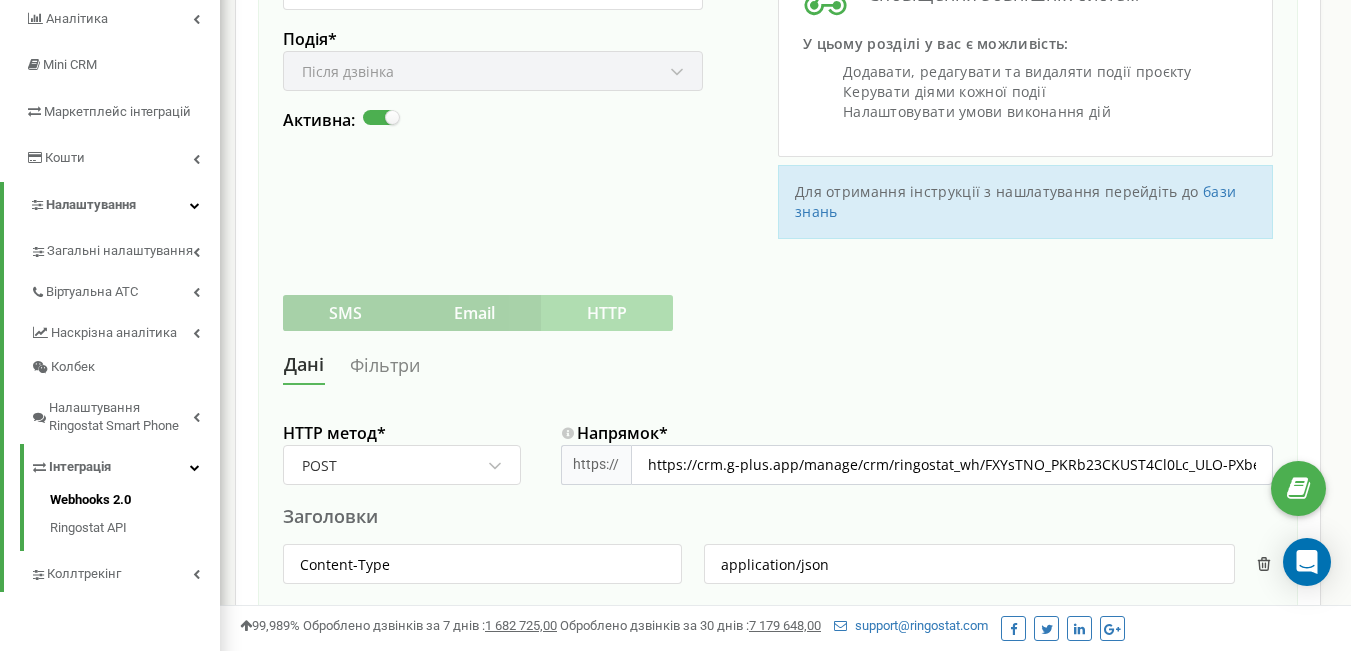 scroll, scrollTop: 300, scrollLeft: 0, axis: vertical 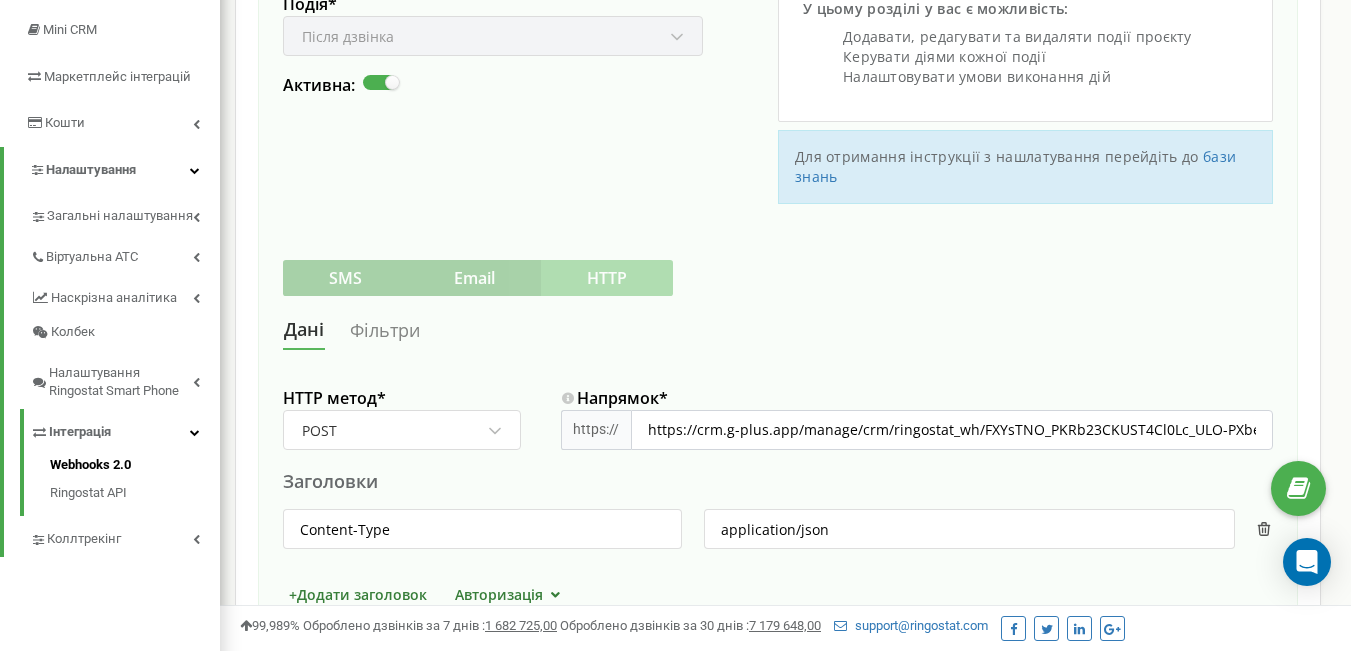 click on "Фільтри" at bounding box center [385, 330] 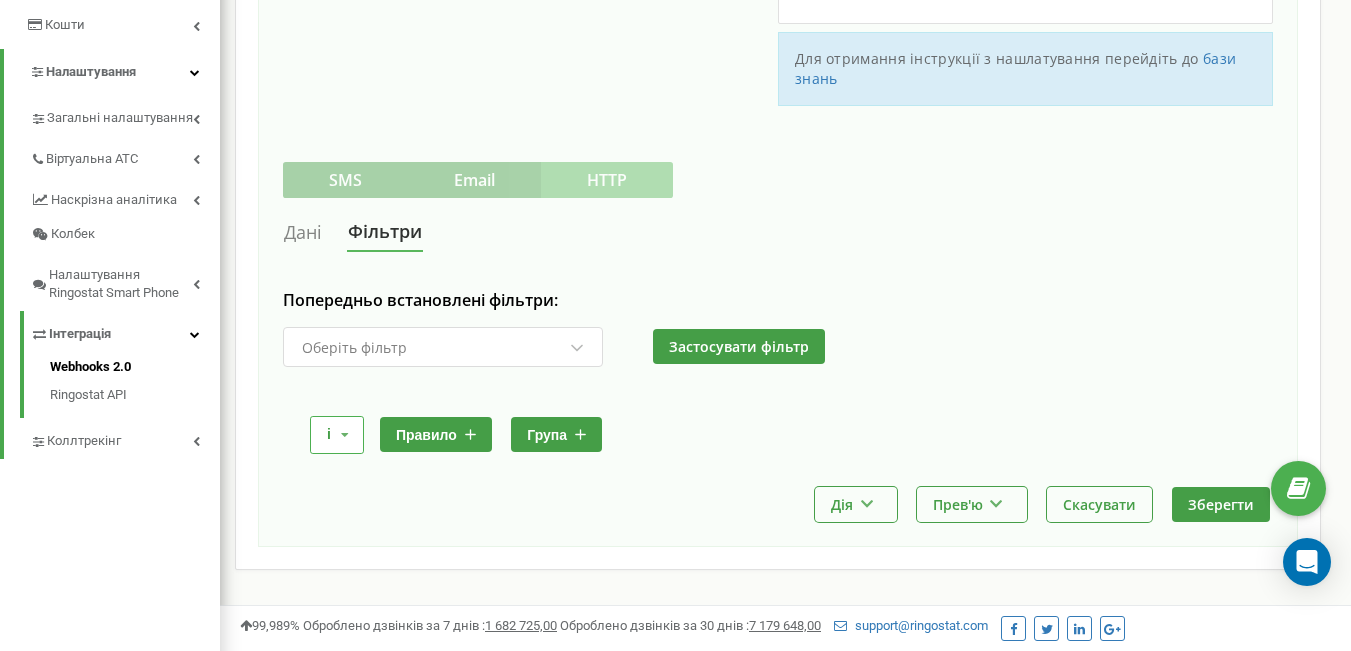 scroll, scrollTop: 549, scrollLeft: 0, axis: vertical 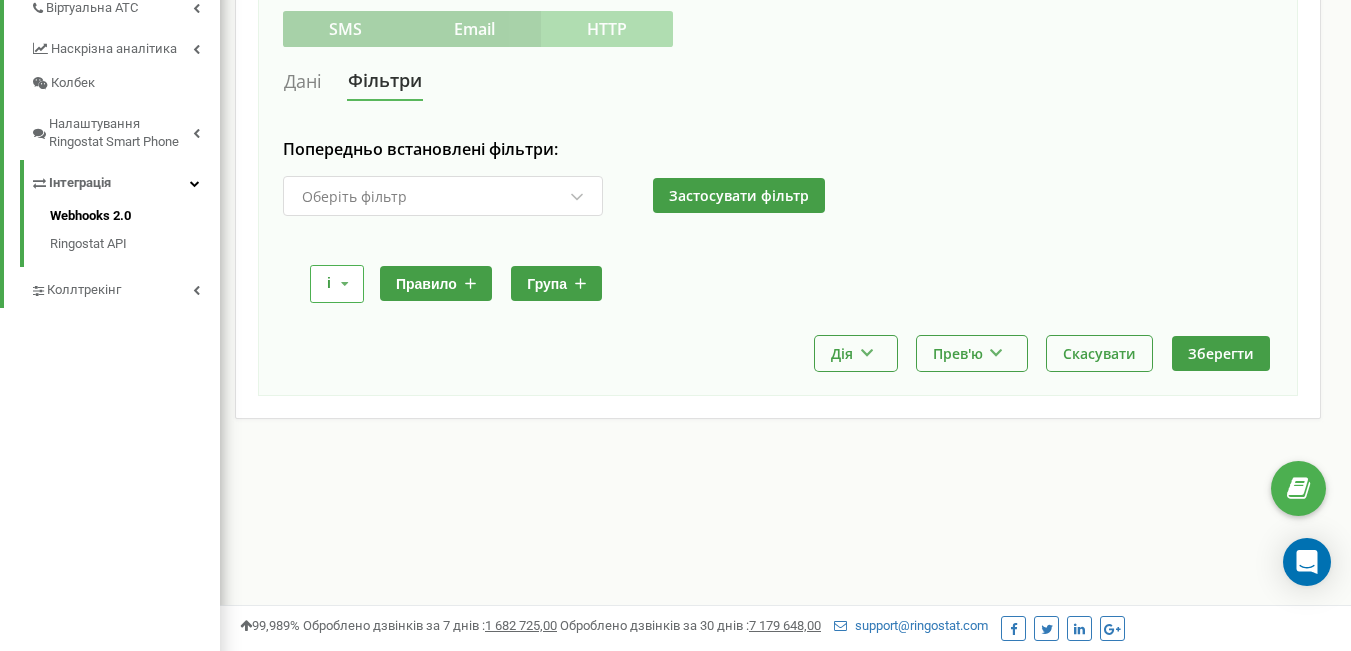 click on "правило" at bounding box center (436, 283) 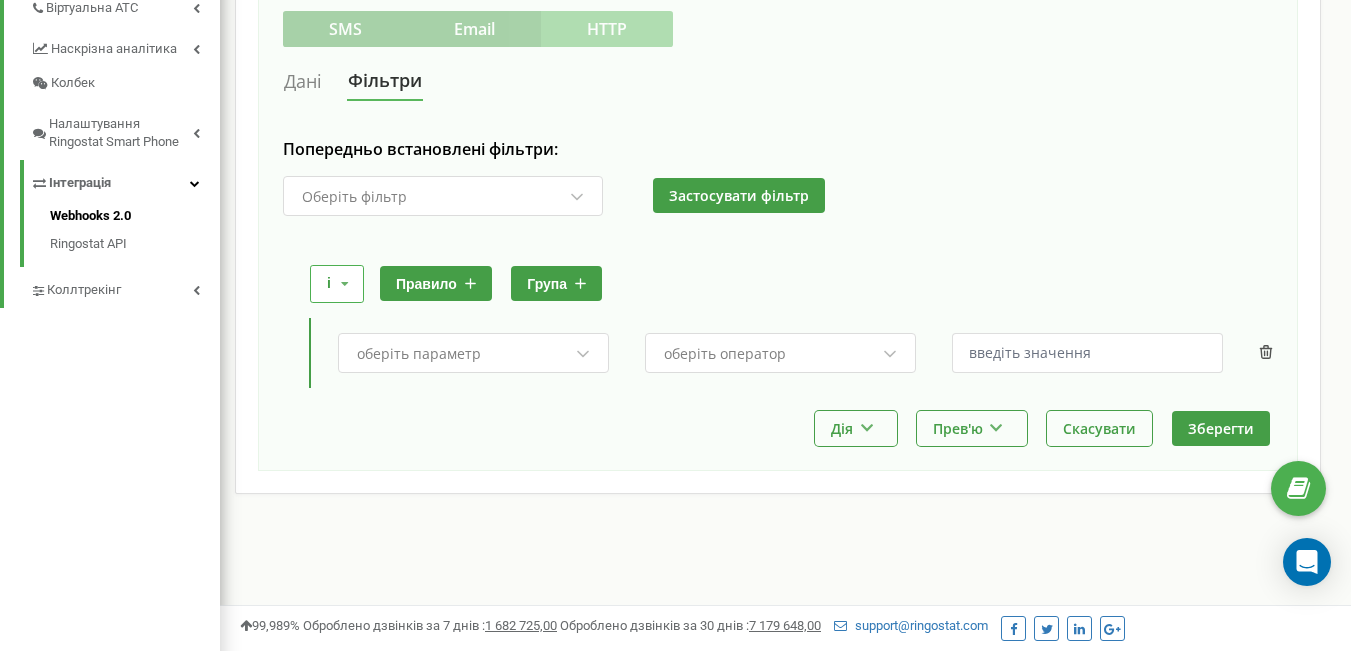 click on "оберіть параметр" at bounding box center (419, 354) 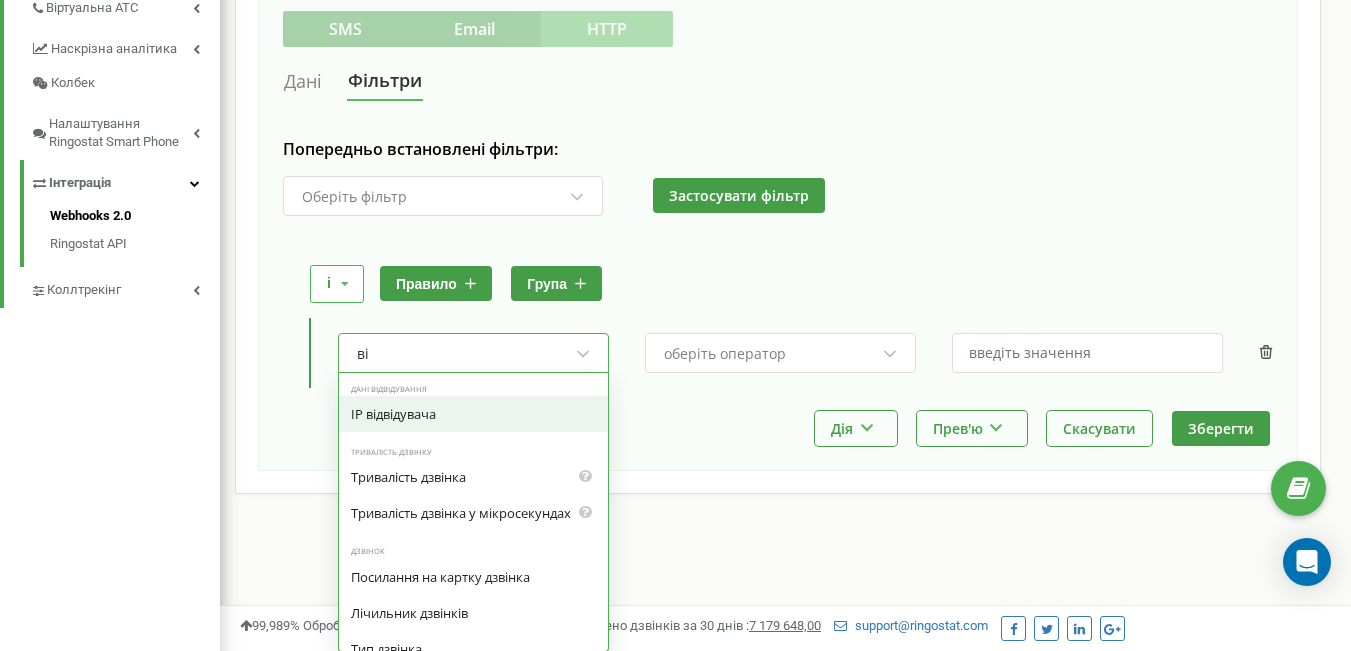 type on "від" 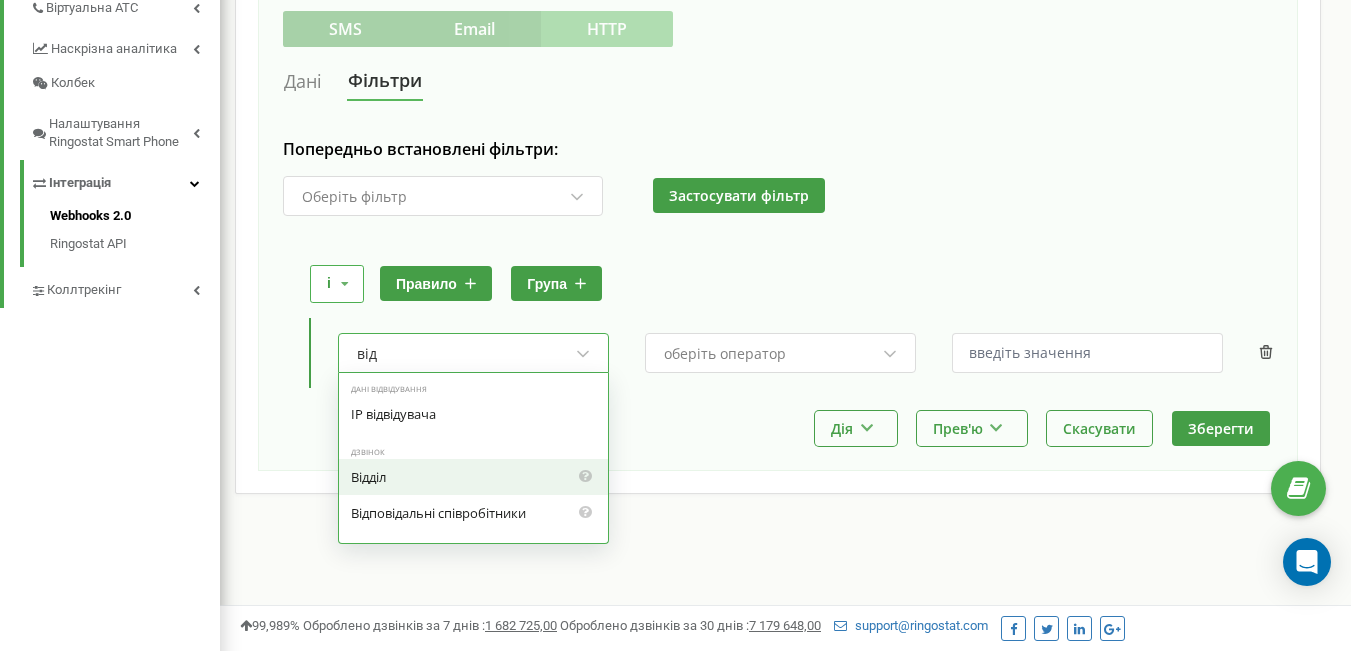 click on "Відділ" at bounding box center (473, 477) 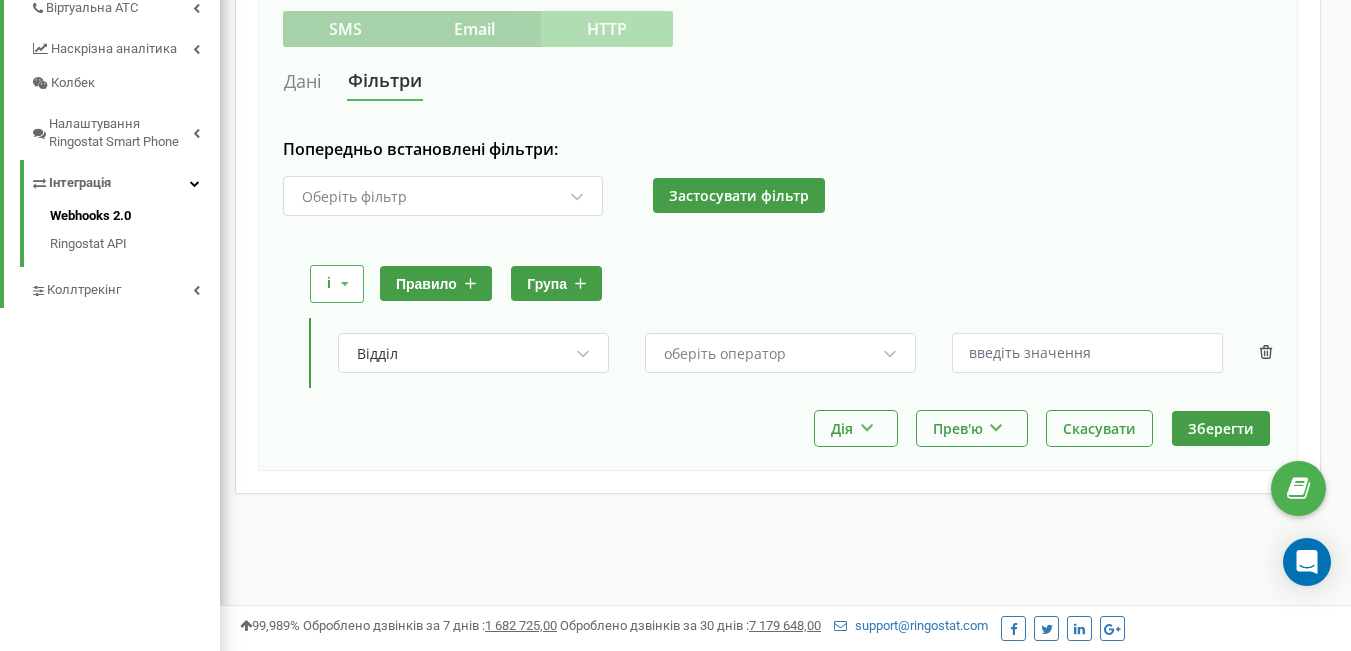 click on "оберіть оператор" at bounding box center (725, 354) 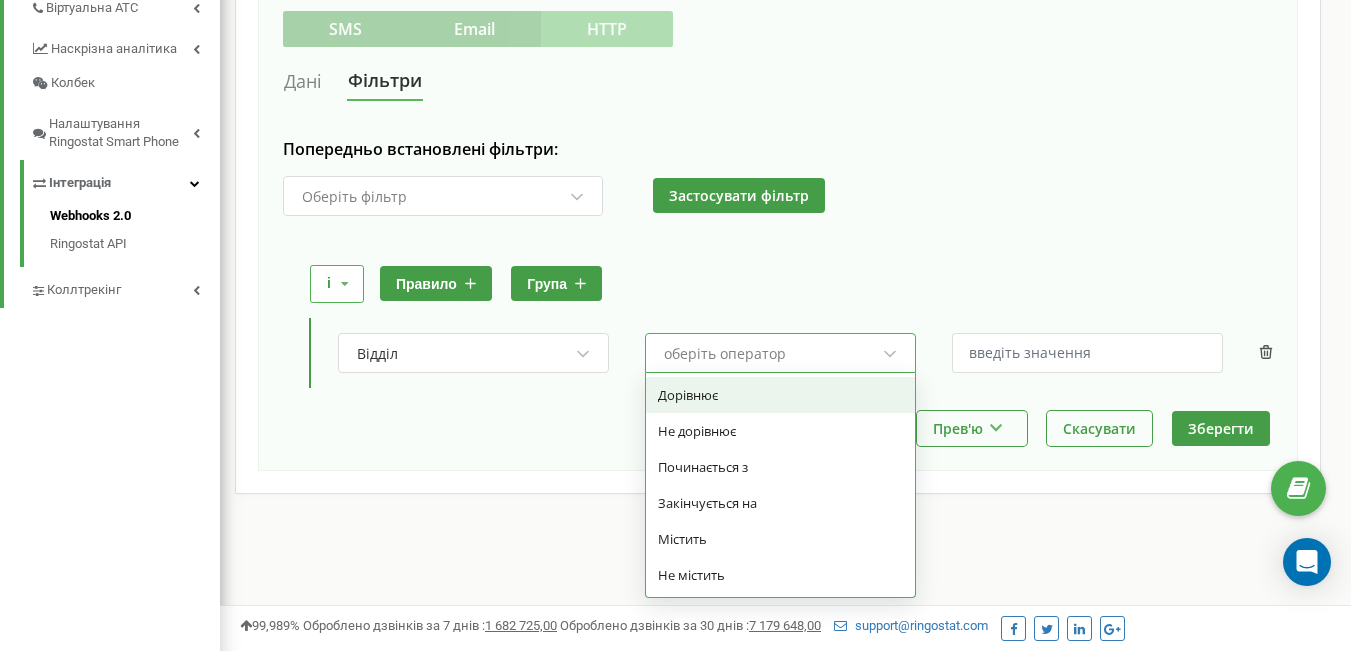 click on "Дорівнює" at bounding box center [780, 395] 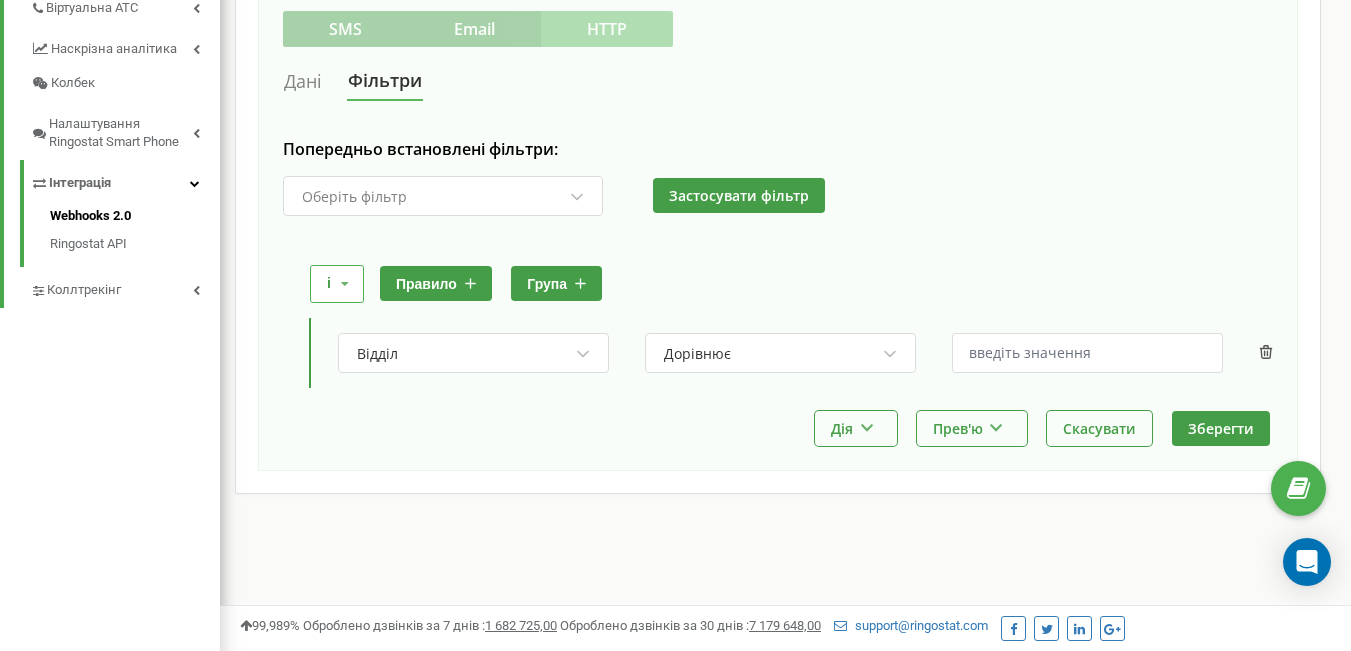 click on "Дорівнює" at bounding box center [771, 354] 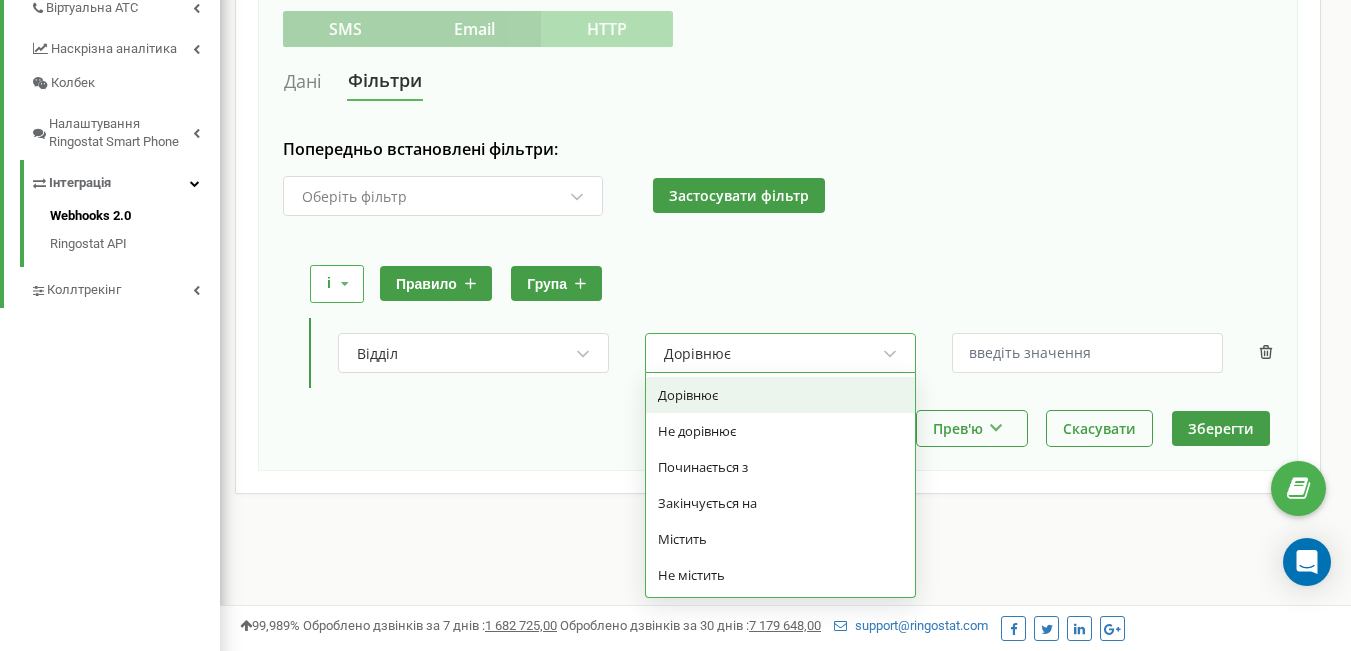 click on "Дорівнює" at bounding box center [771, 354] 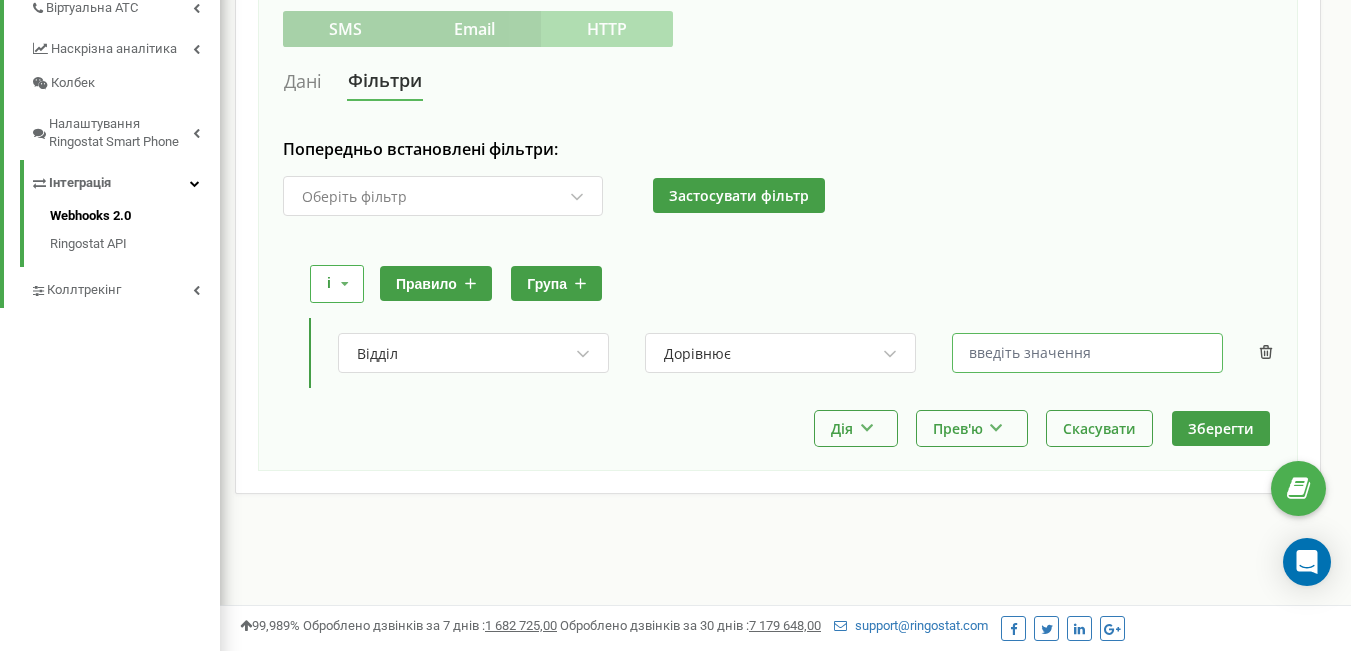 click at bounding box center [1087, 353] 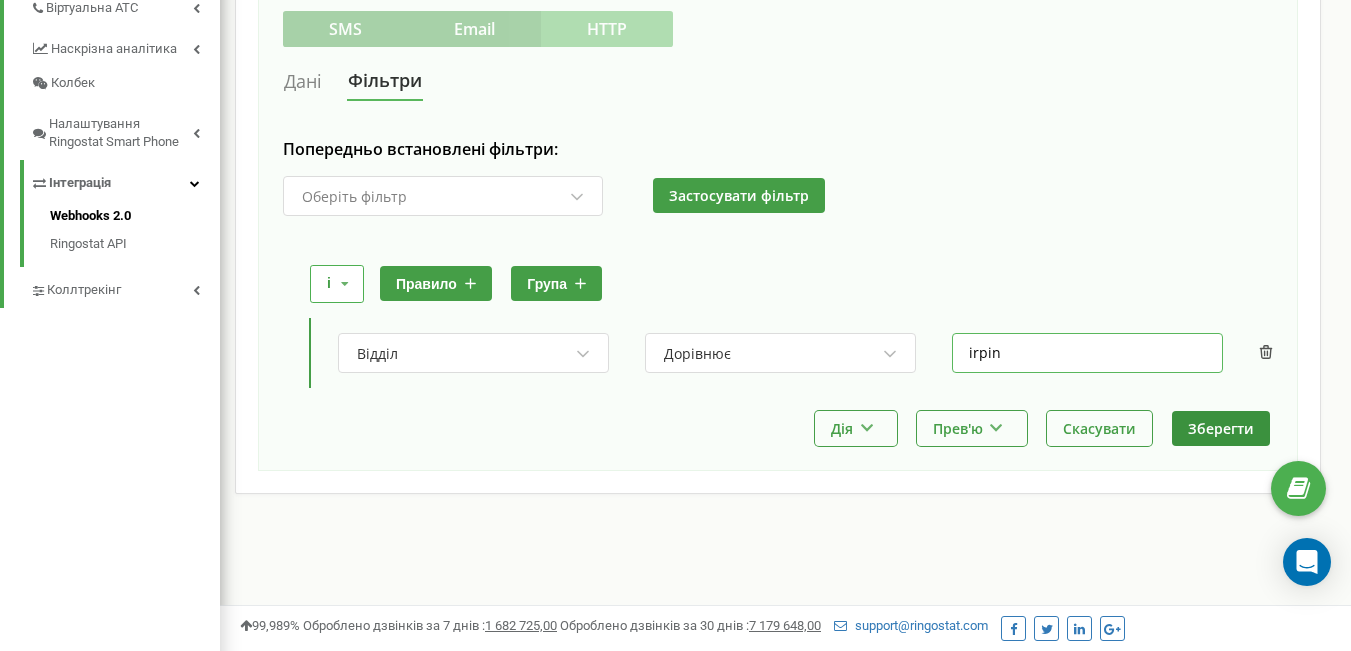 type on "irpin" 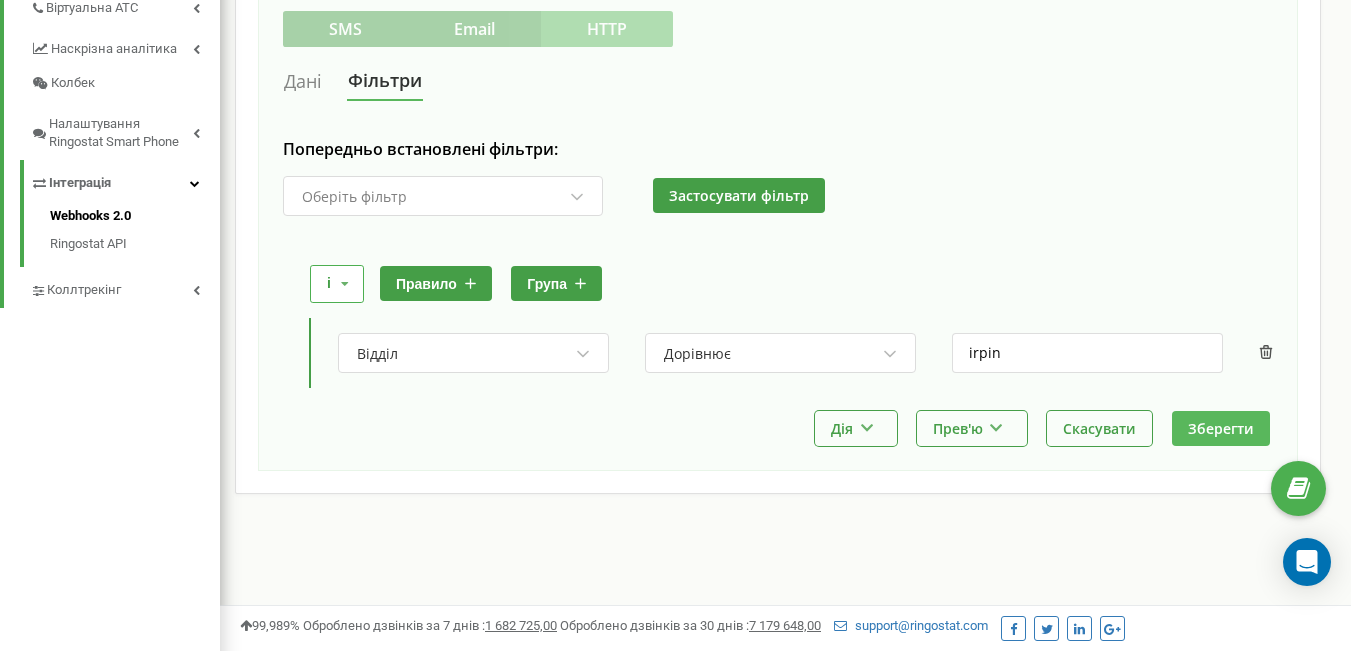 click on "Зберегти" at bounding box center [1221, 428] 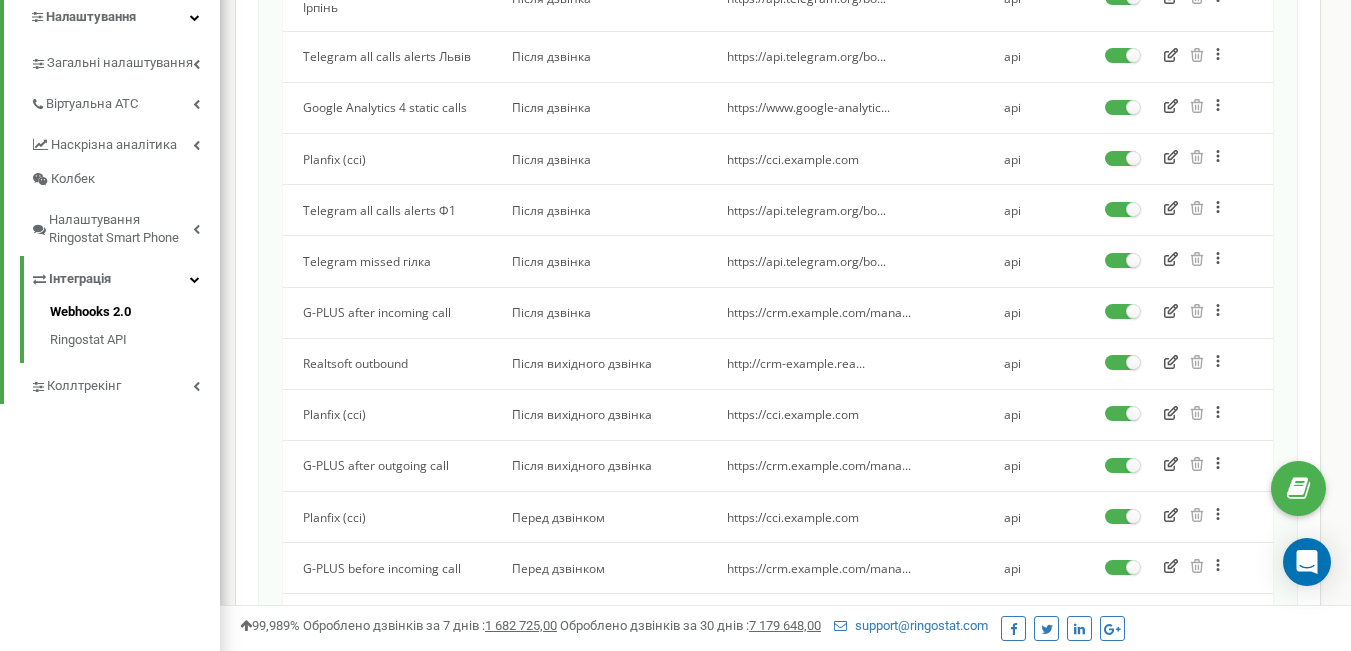 scroll, scrollTop: 500, scrollLeft: 0, axis: vertical 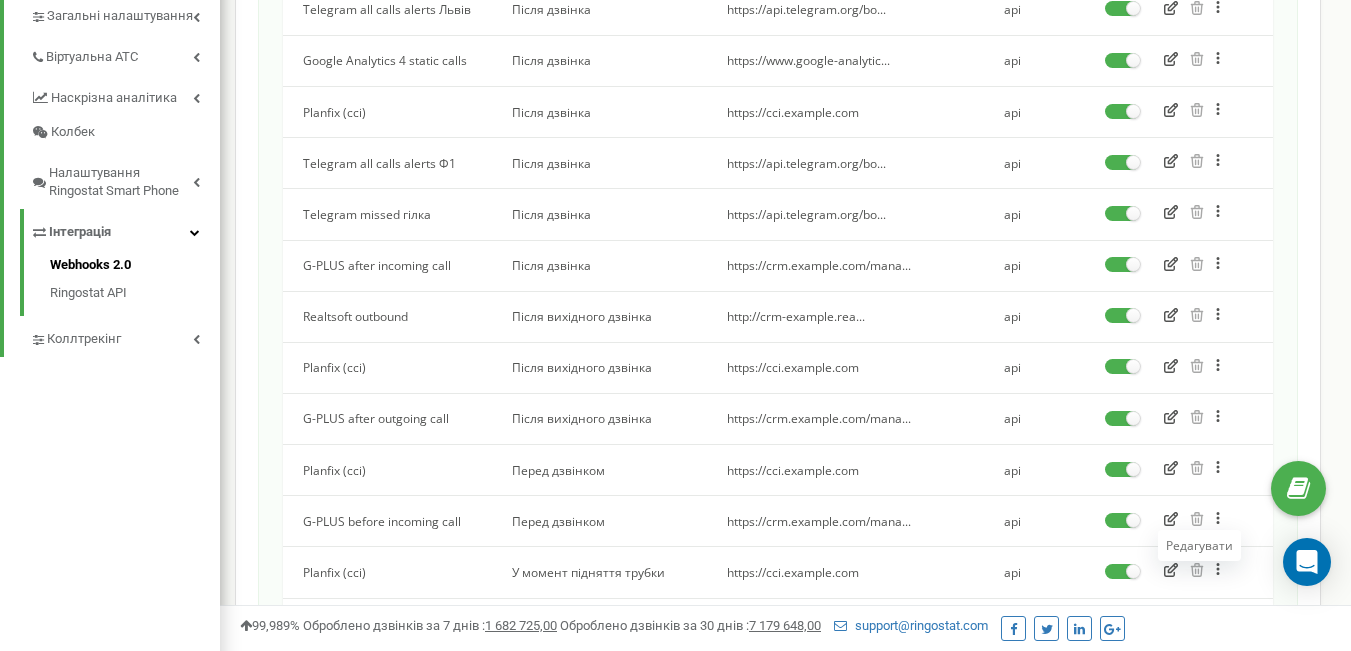 click 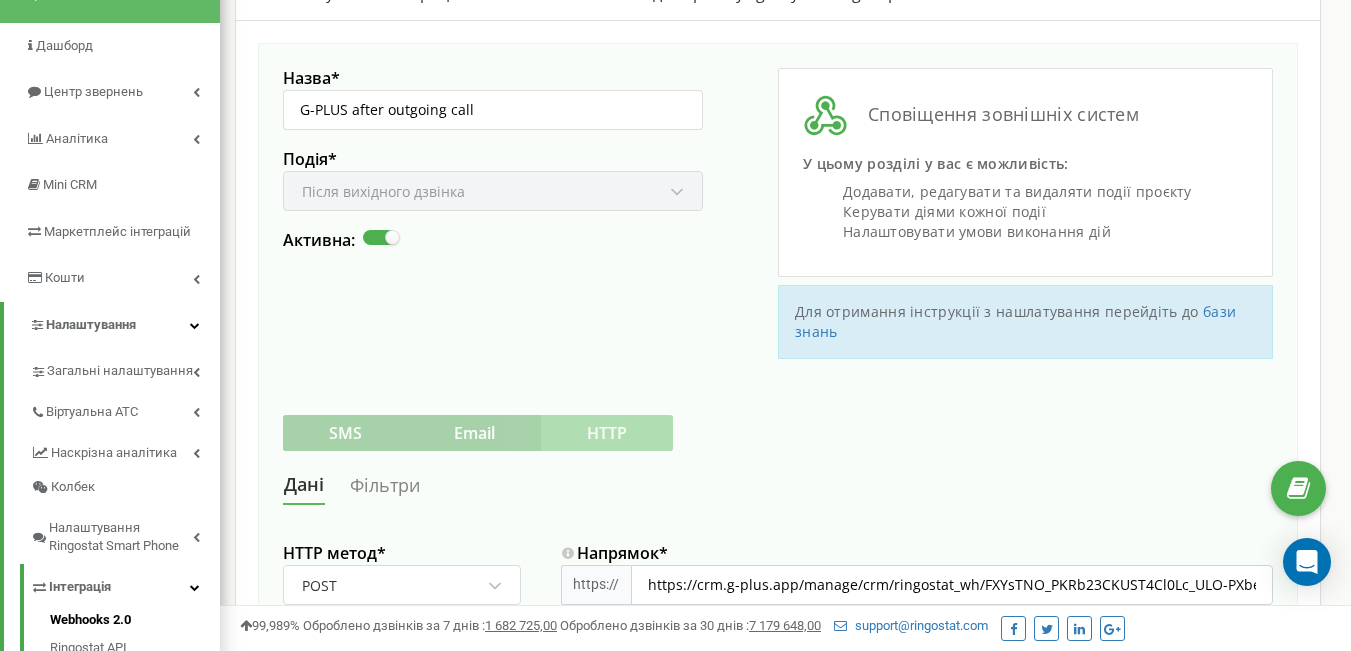 scroll, scrollTop: 200, scrollLeft: 0, axis: vertical 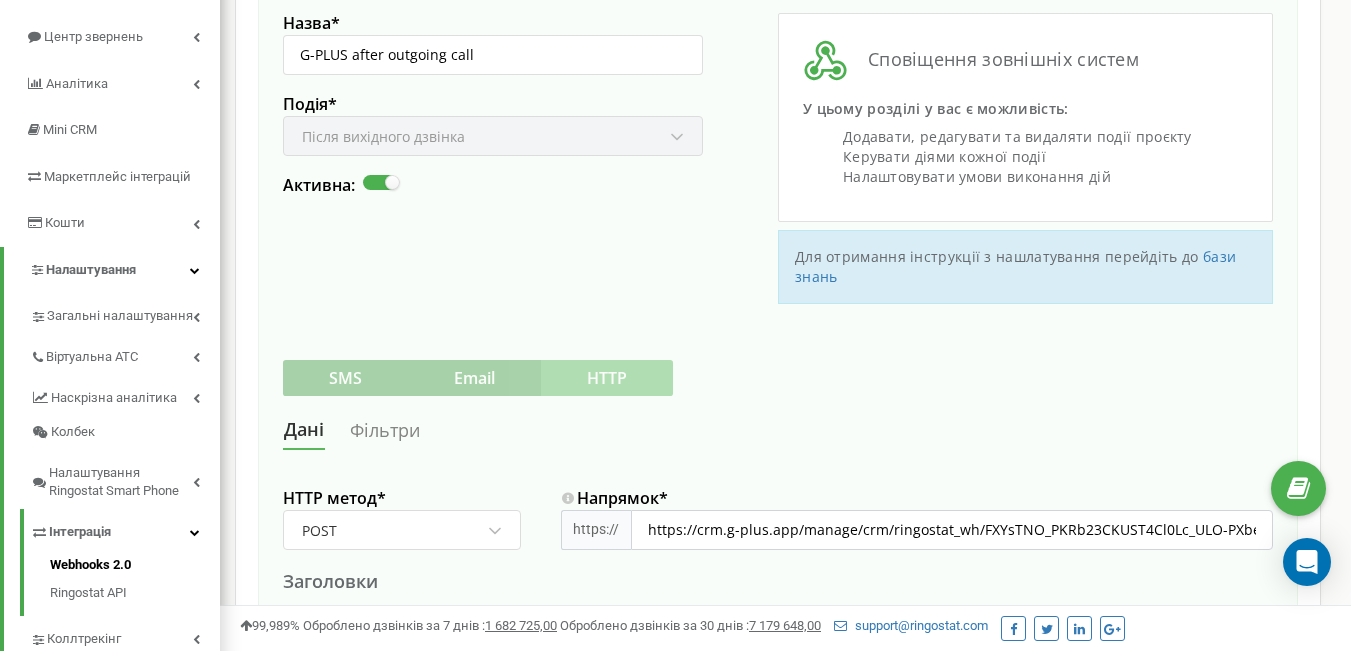 drag, startPoint x: 391, startPoint y: 433, endPoint x: 405, endPoint y: 436, distance: 14.3178215 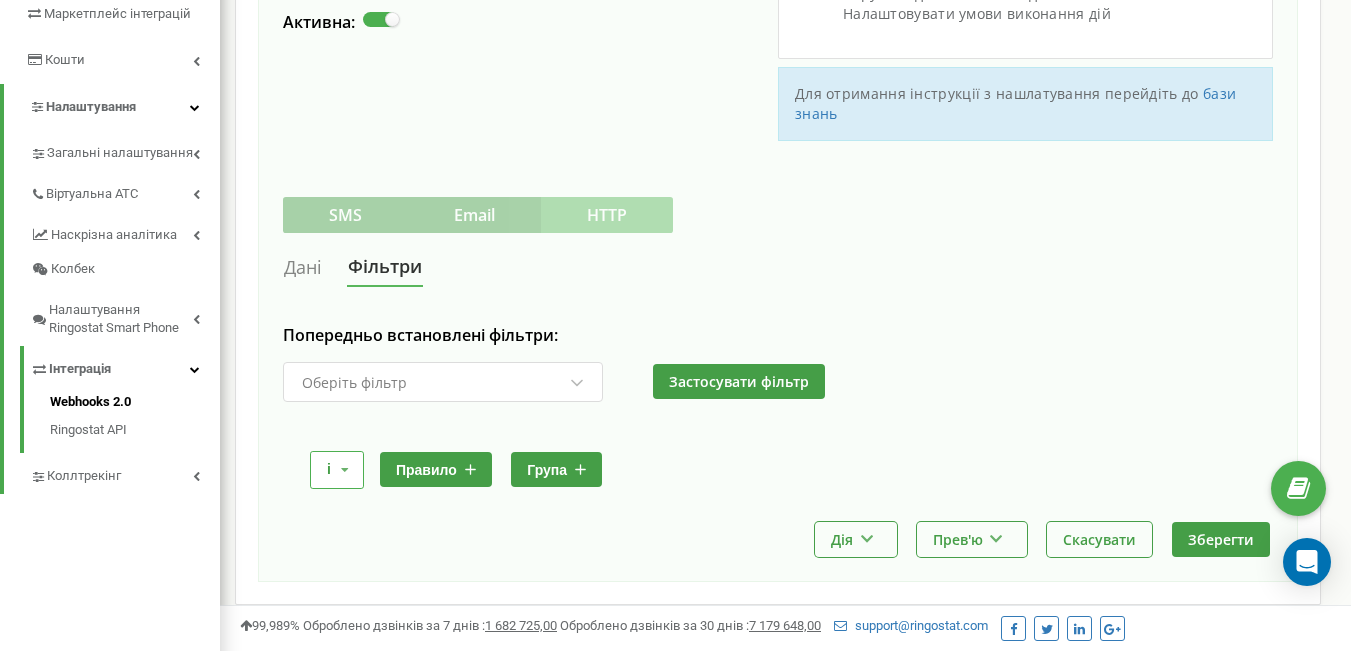 scroll, scrollTop: 400, scrollLeft: 0, axis: vertical 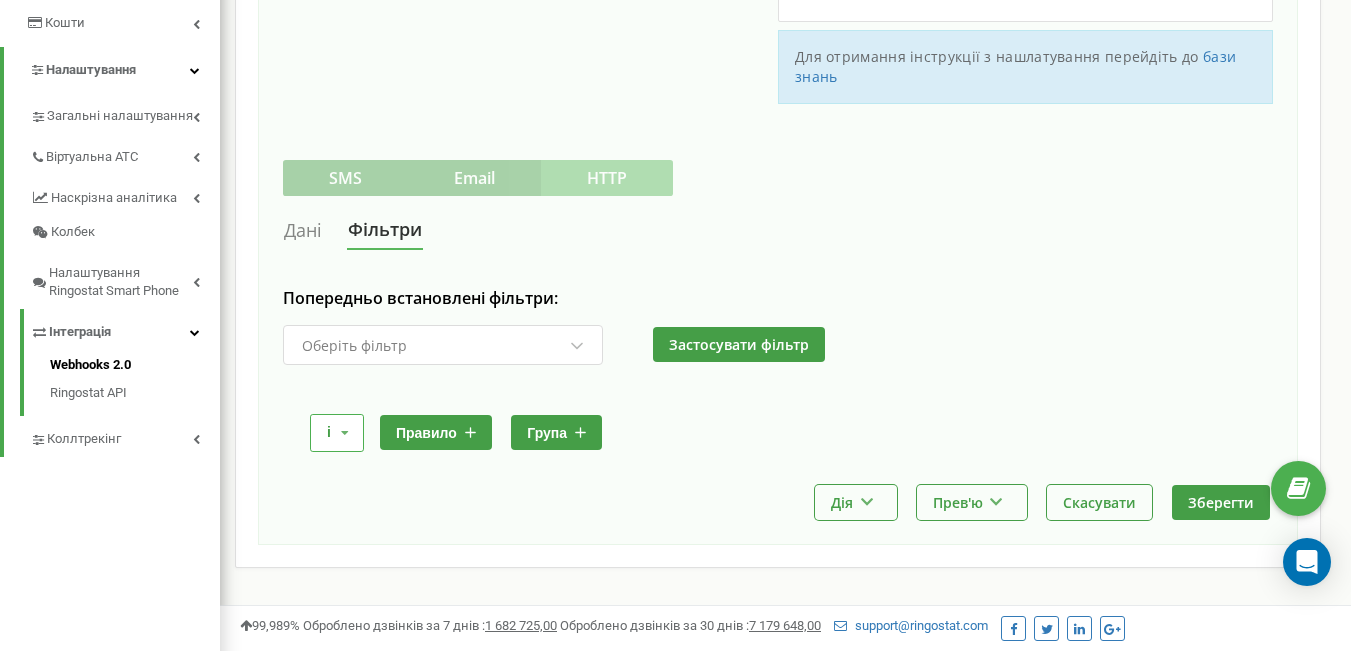 click on "правило" at bounding box center [436, 432] 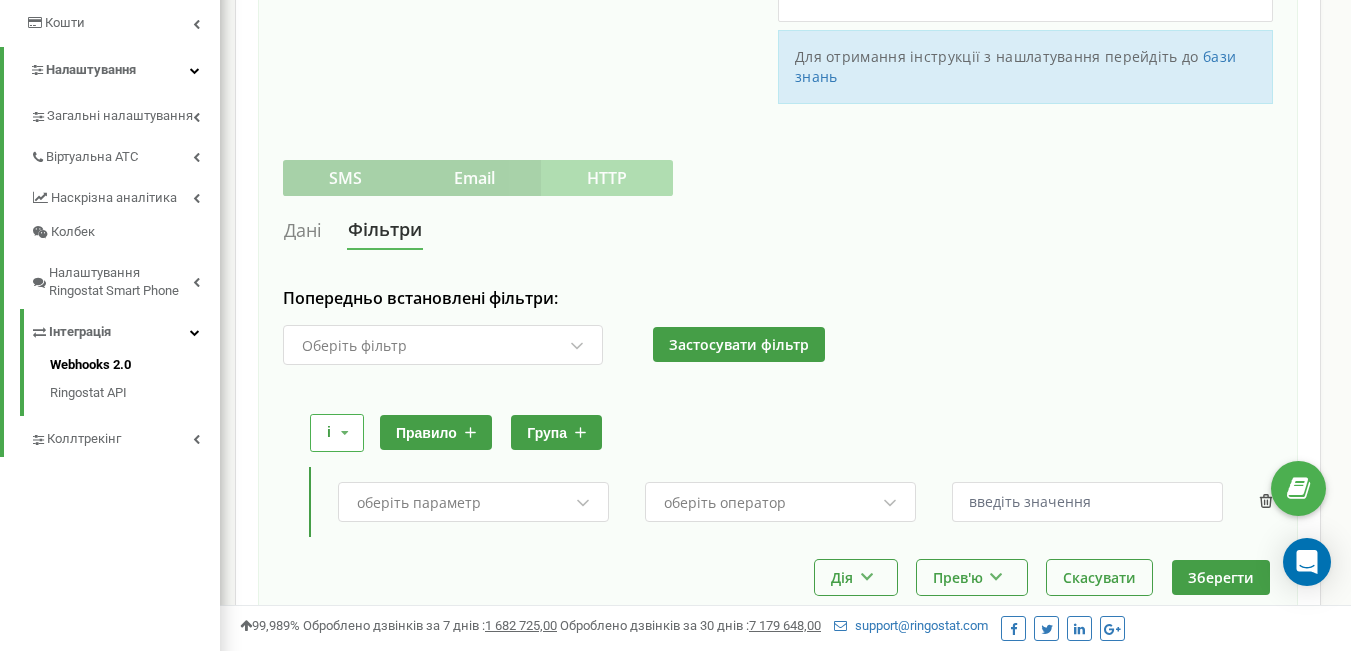 click on "оберіть параметр" at bounding box center [473, 502] 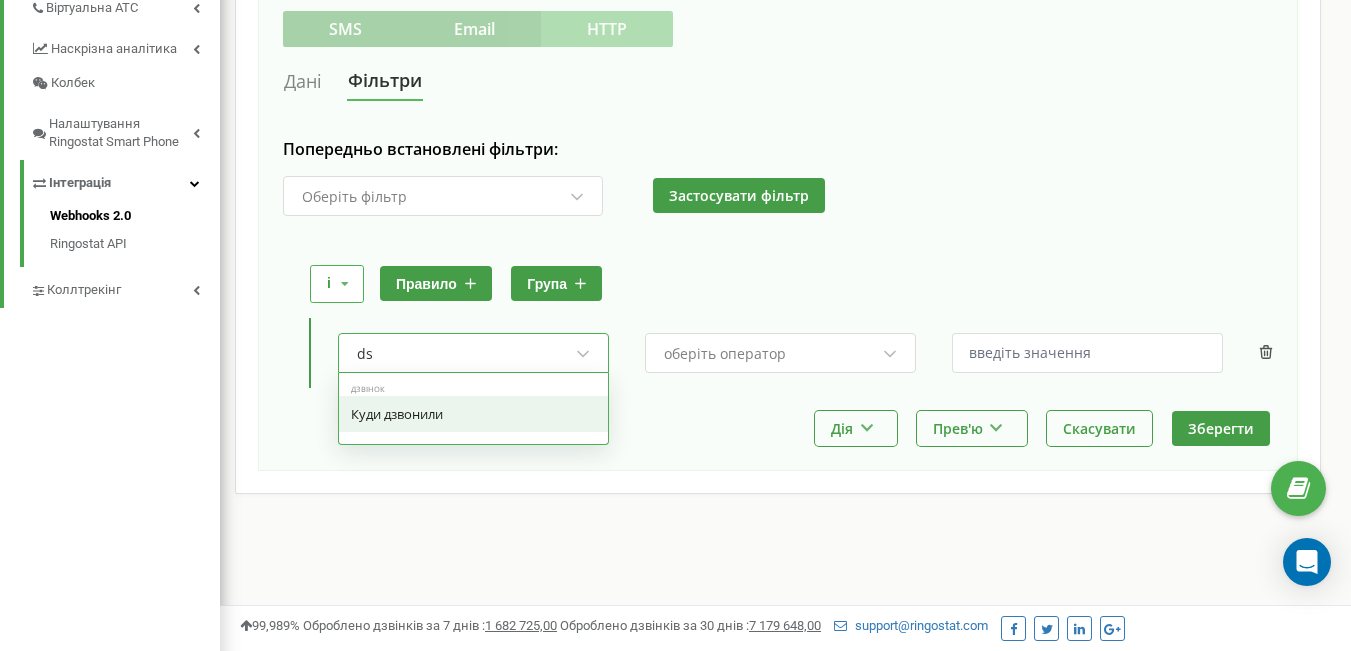 type on "d" 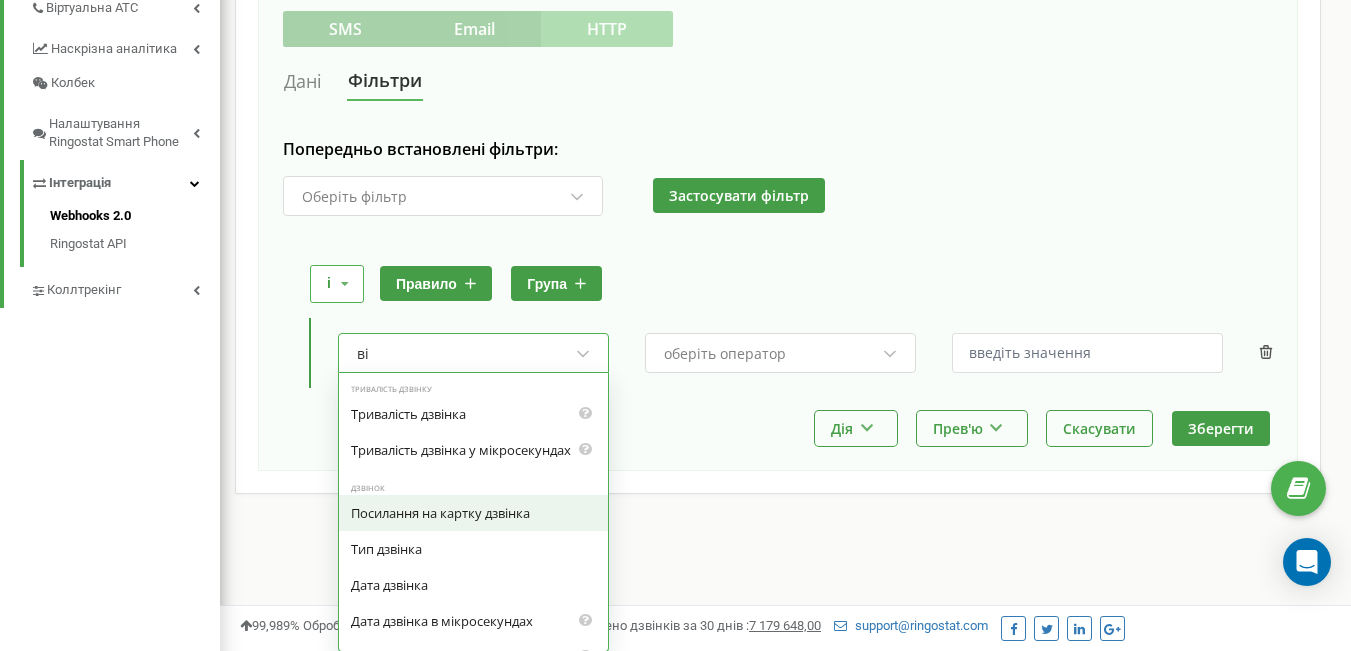 type on "від" 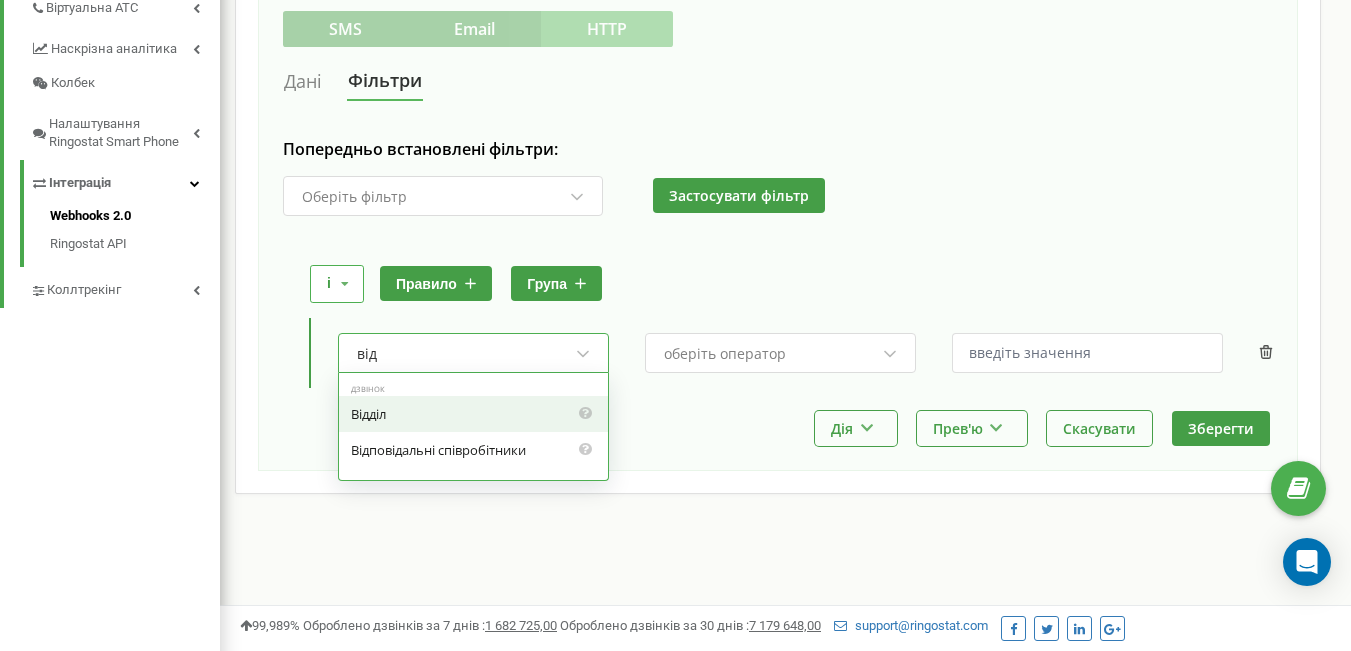 click on "Відділ" at bounding box center [473, 414] 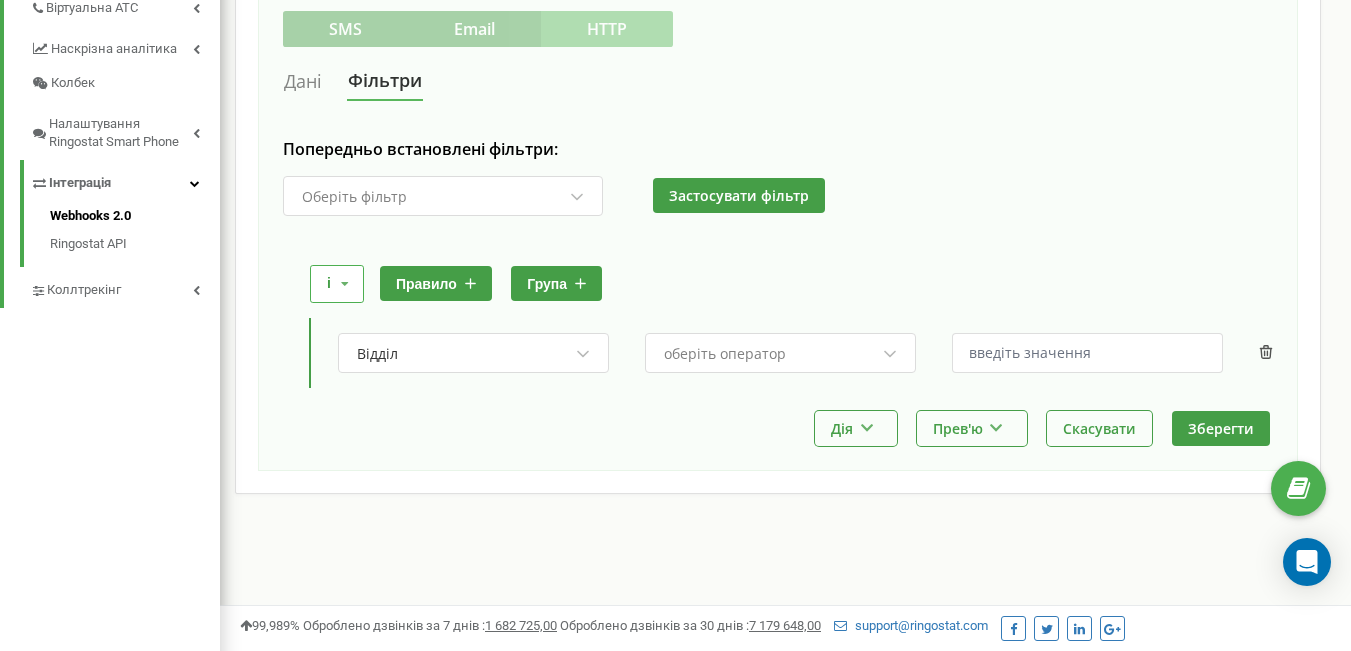 click on "оберіть оператор" at bounding box center (771, 354) 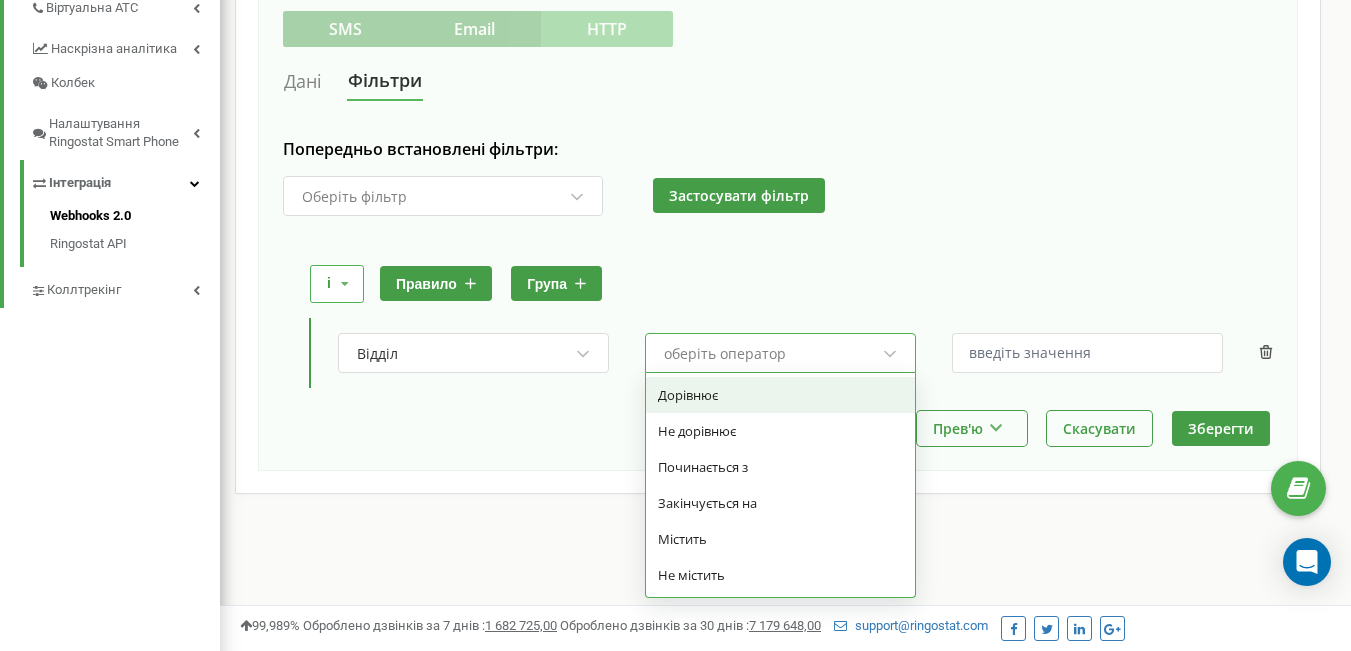 click on "Дорівнює" at bounding box center (780, 395) 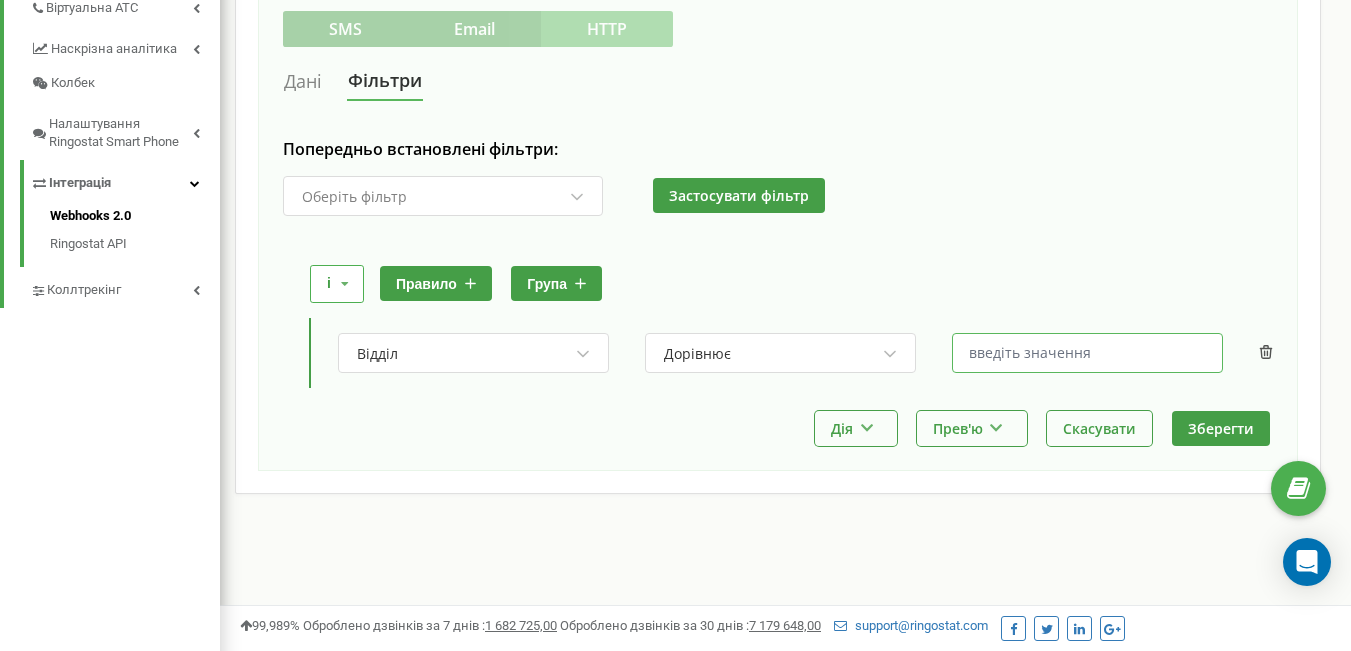click at bounding box center [1087, 353] 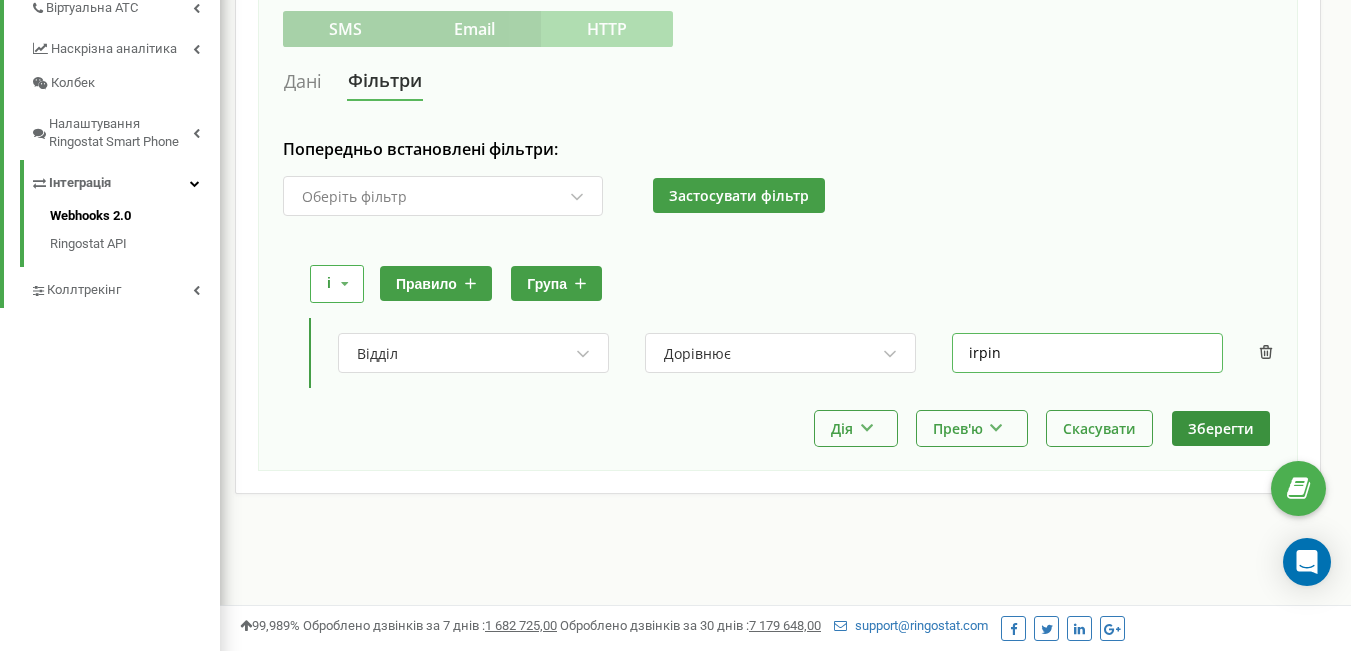 type on "irpin" 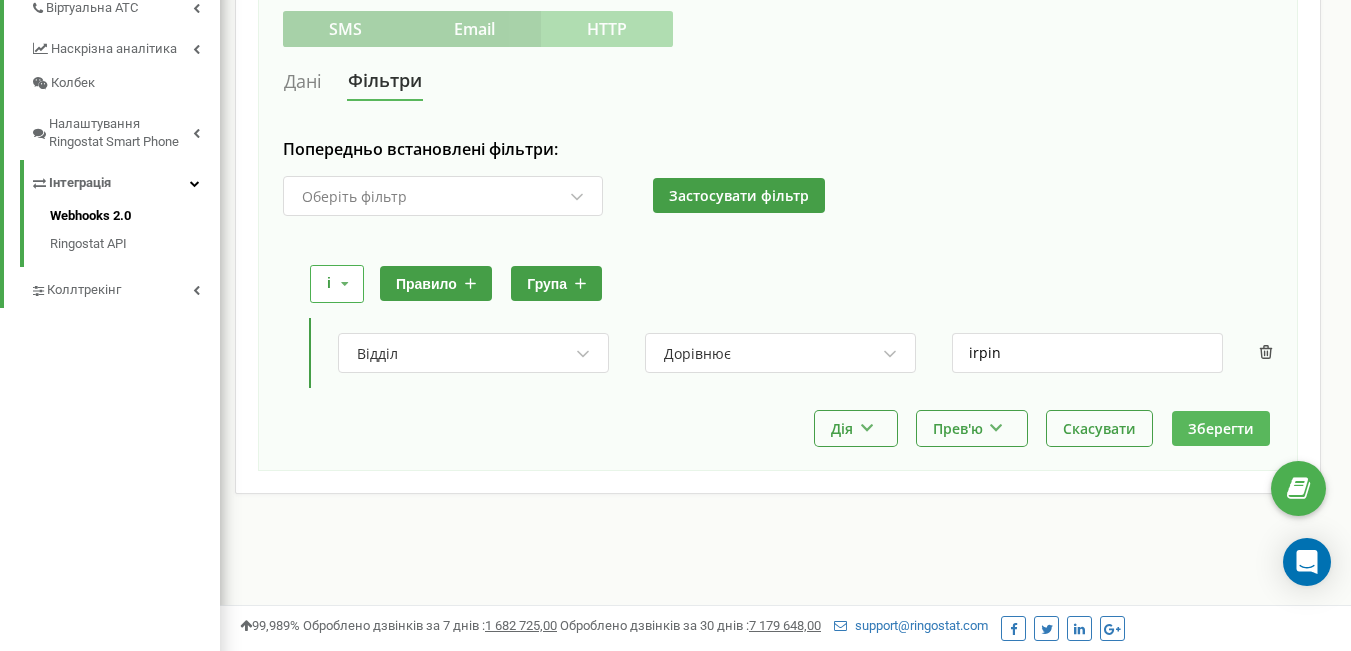click on "Зберегти" at bounding box center (1221, 428) 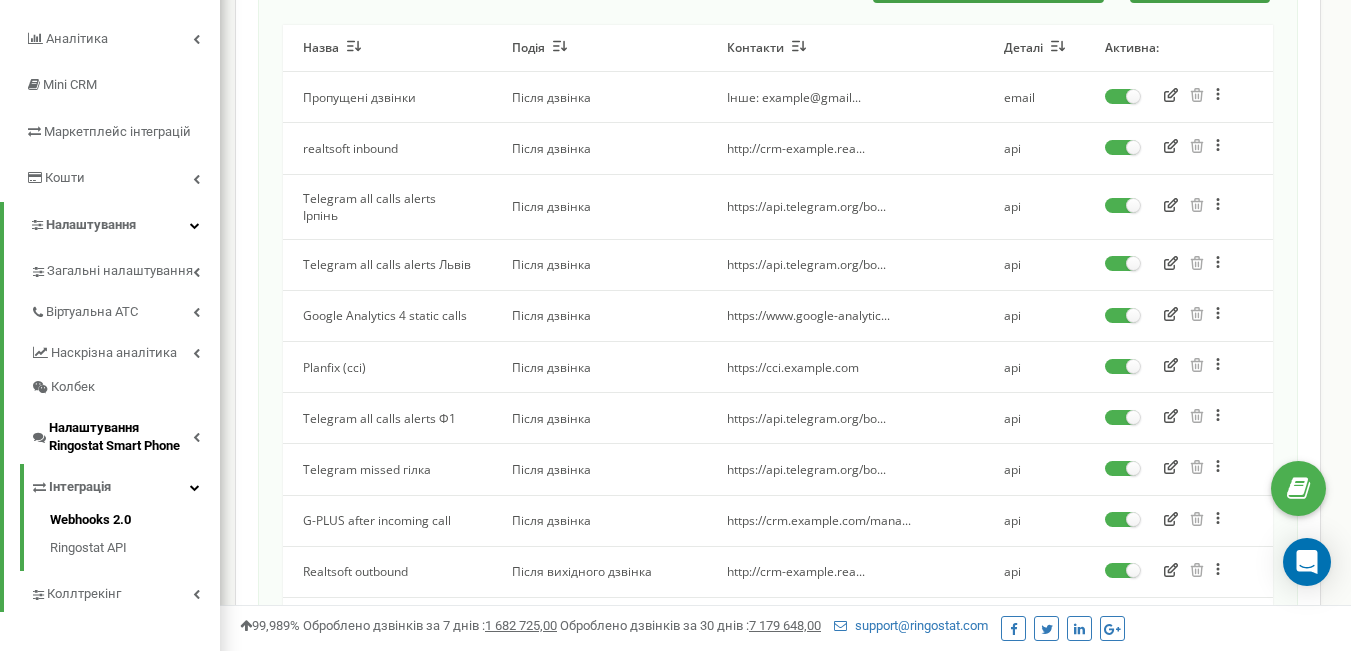 scroll, scrollTop: 300, scrollLeft: 0, axis: vertical 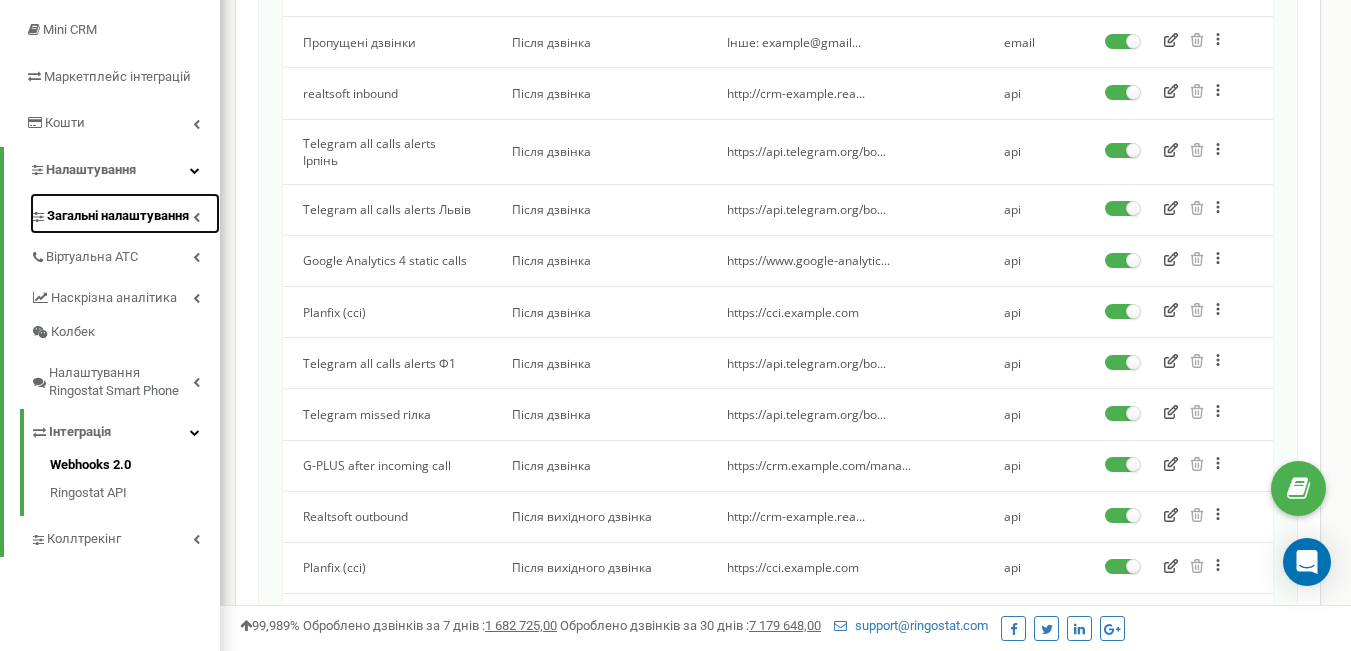 click on "Загальні налаштування" at bounding box center (118, 216) 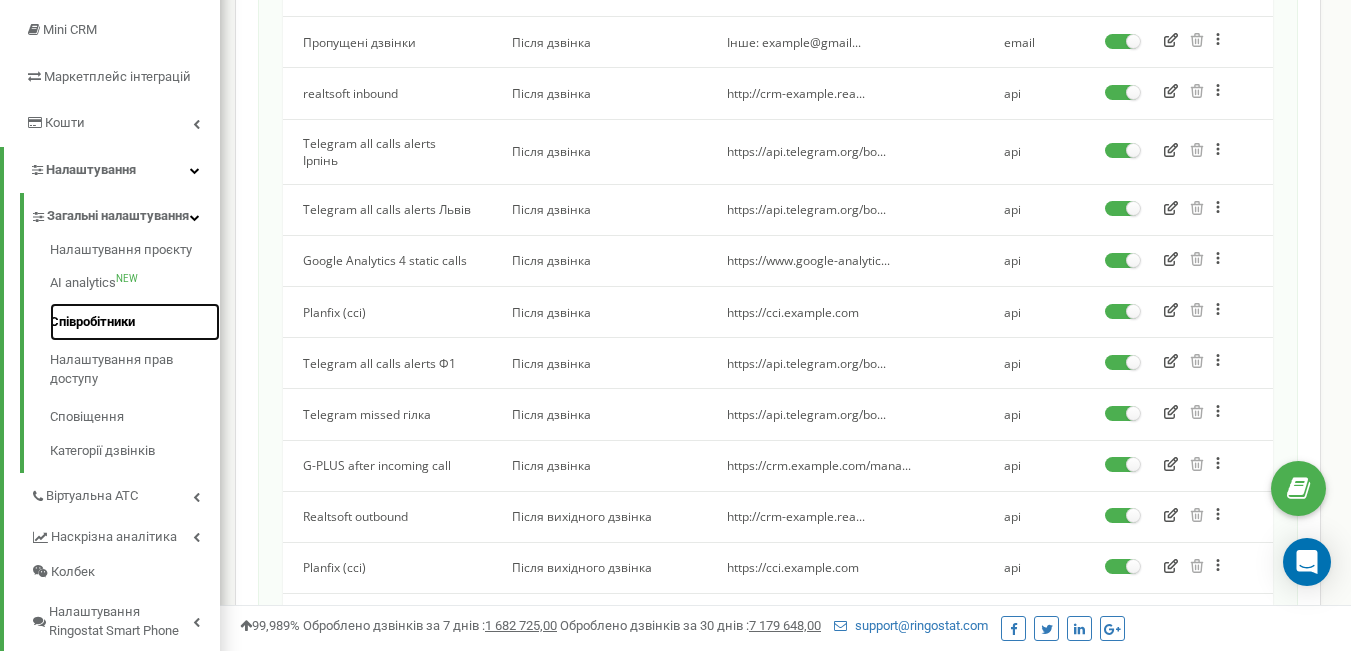 click on "Співробітники" at bounding box center [135, 322] 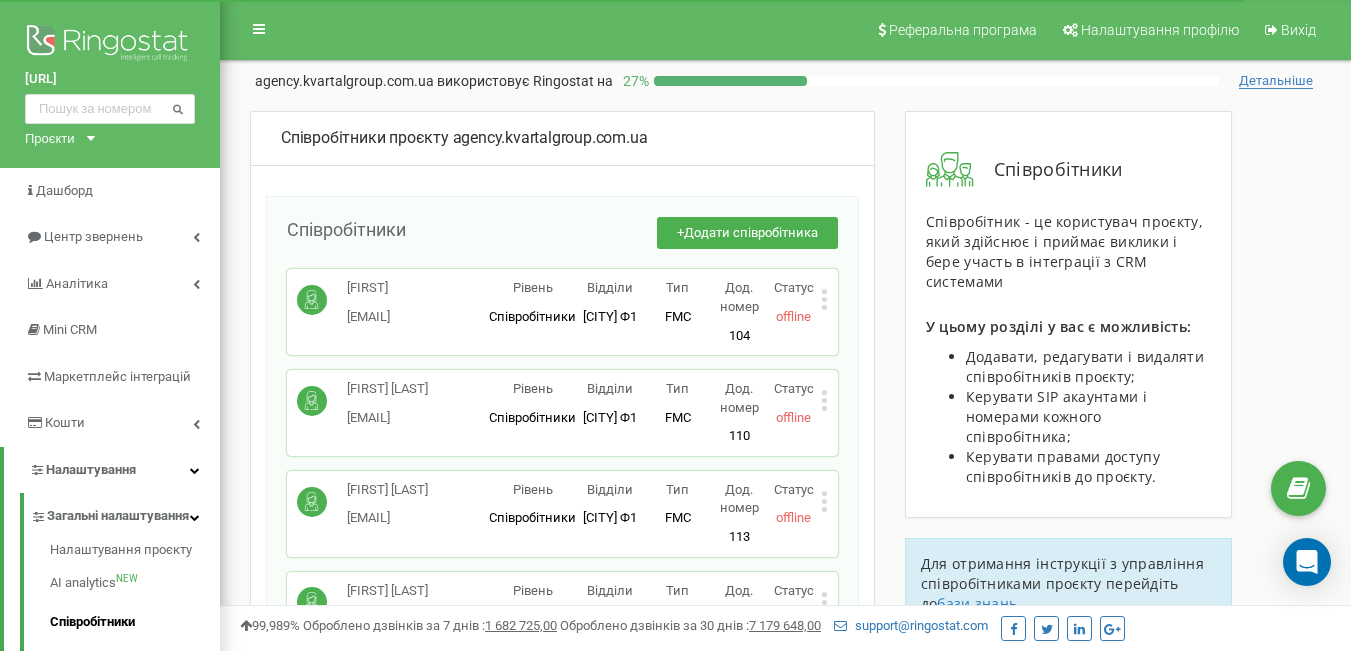 scroll, scrollTop: 0, scrollLeft: 0, axis: both 